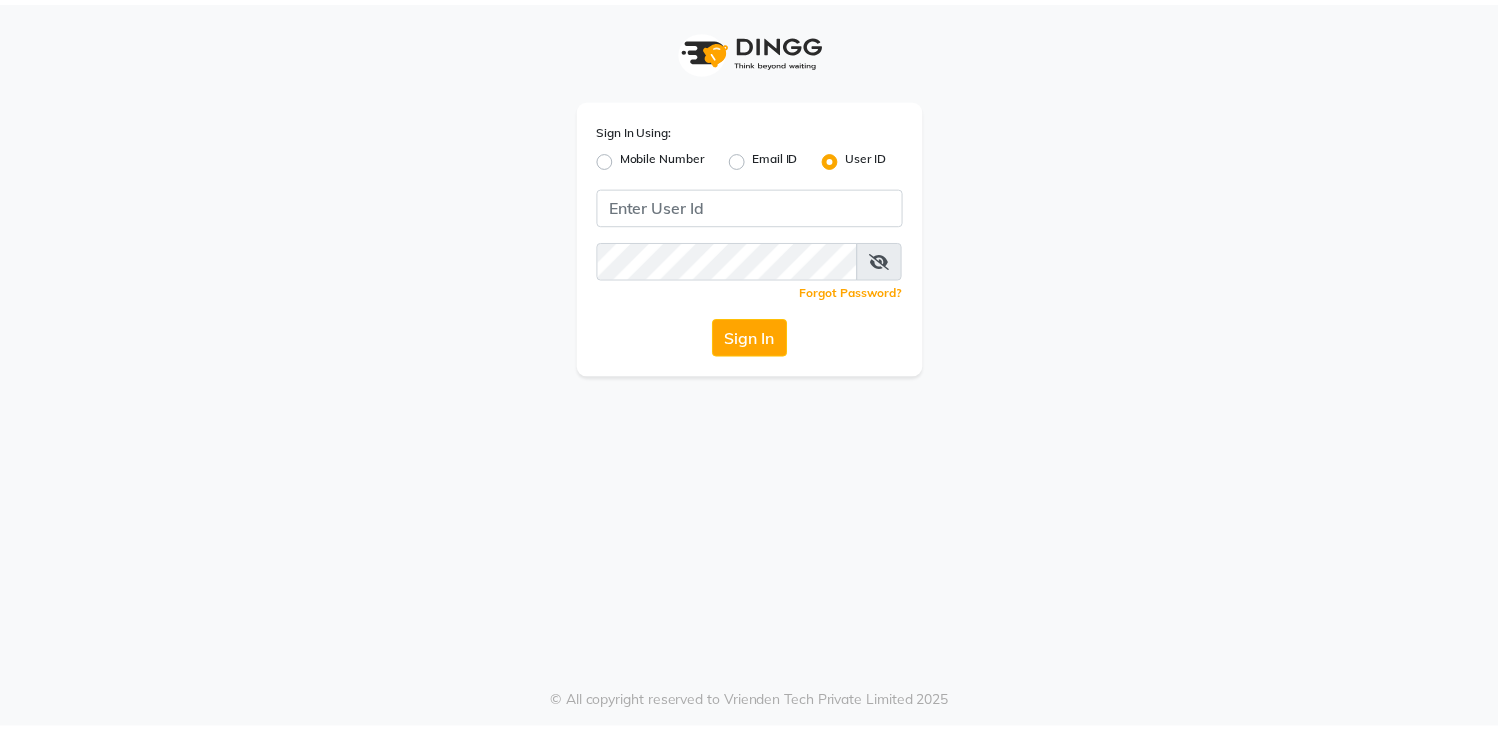 scroll, scrollTop: 0, scrollLeft: 0, axis: both 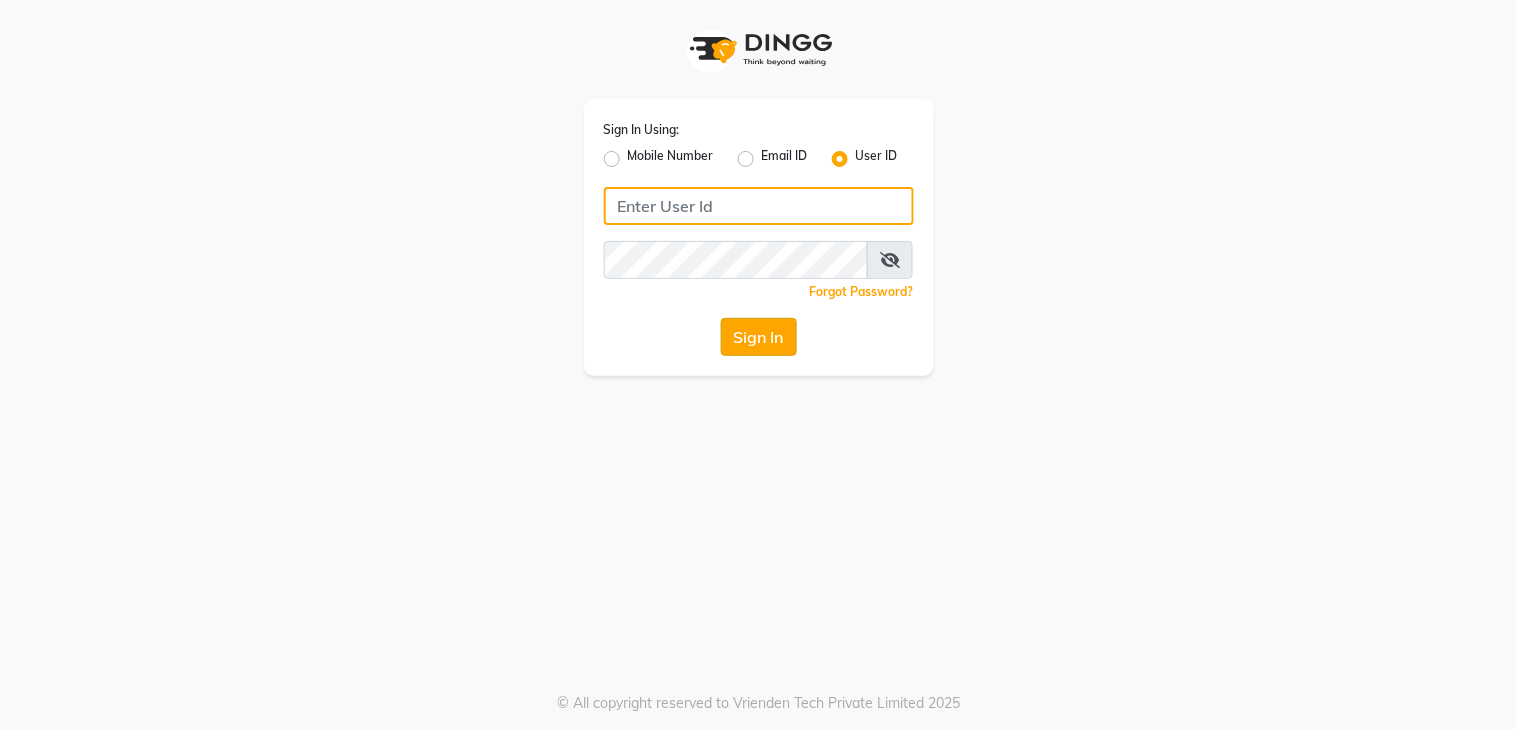 type on "layana" 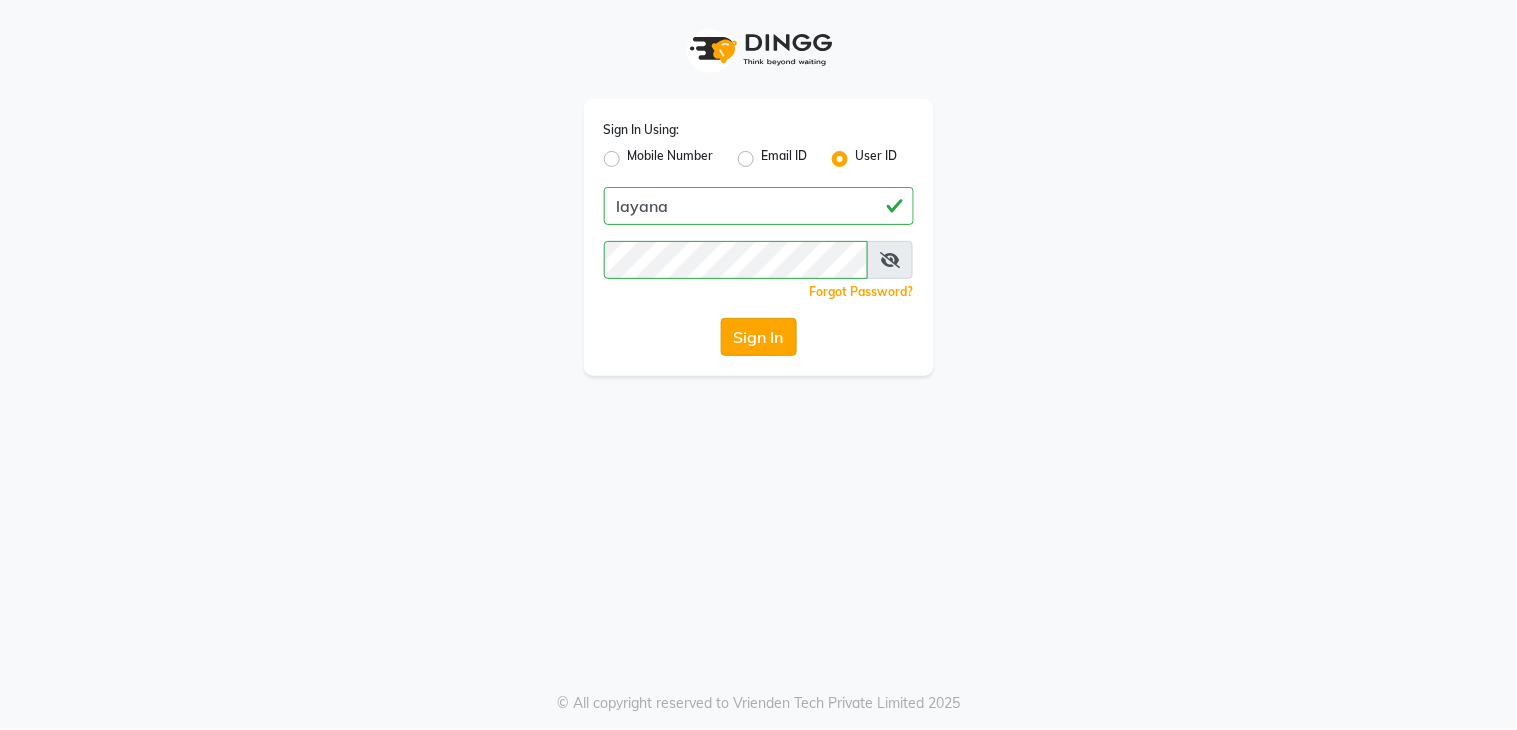 click on "Sign In" 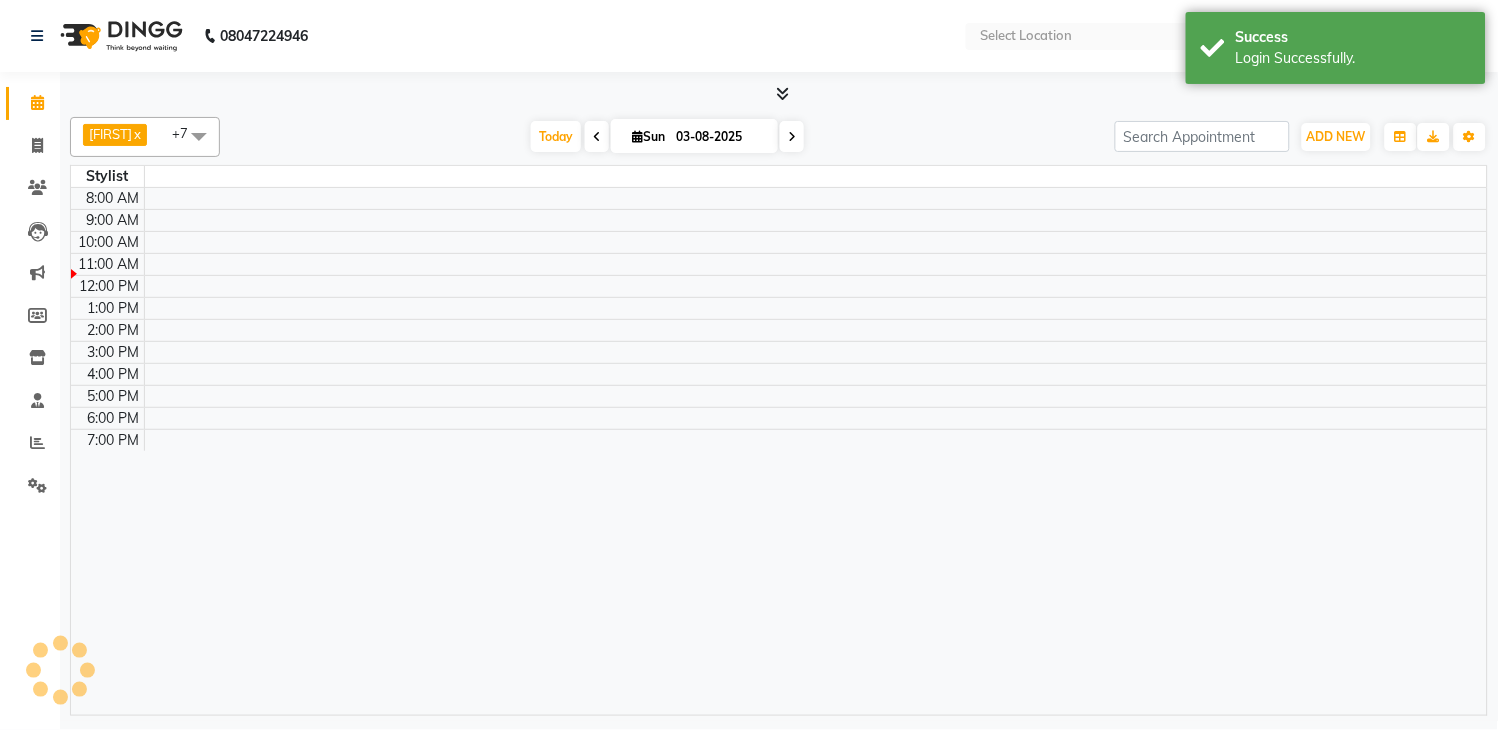 select on "en" 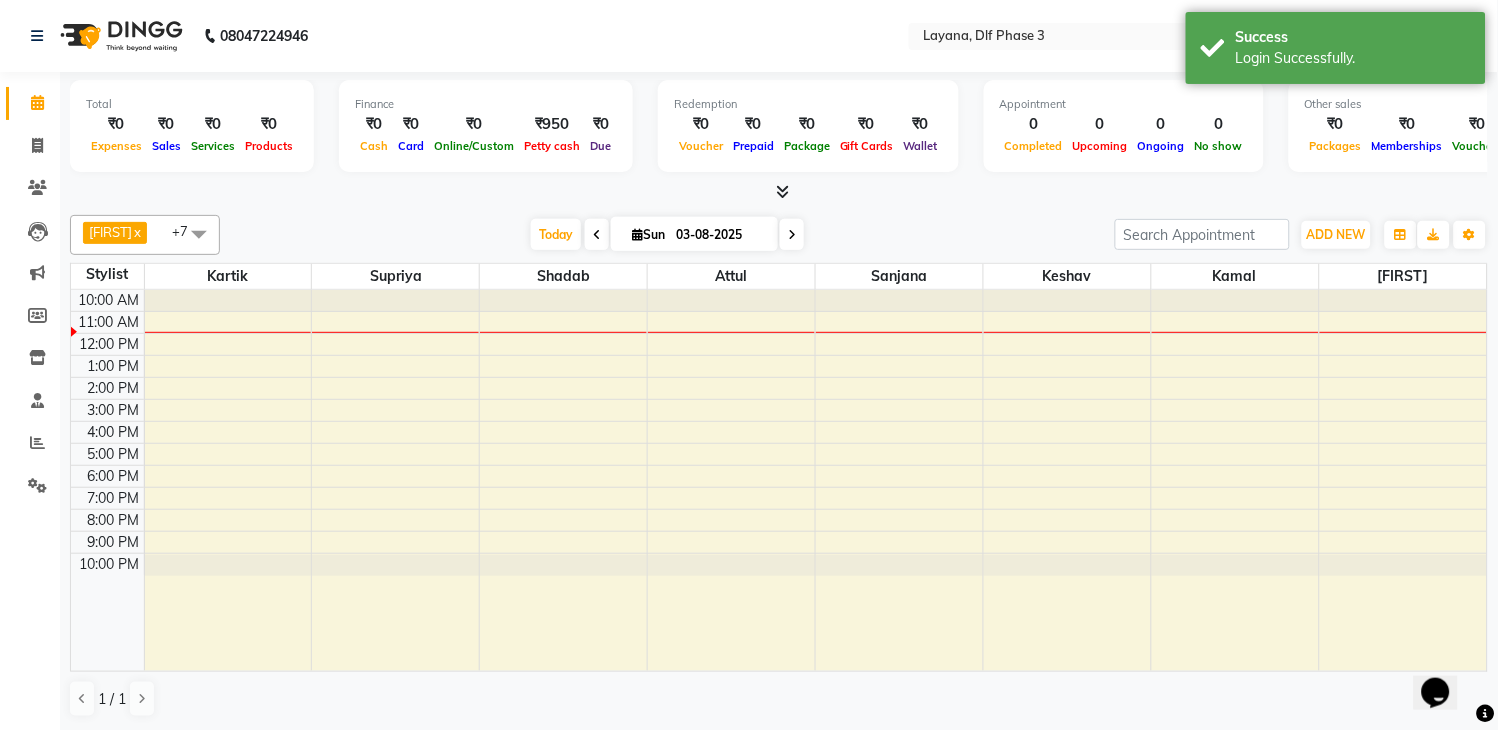 scroll, scrollTop: 0, scrollLeft: 0, axis: both 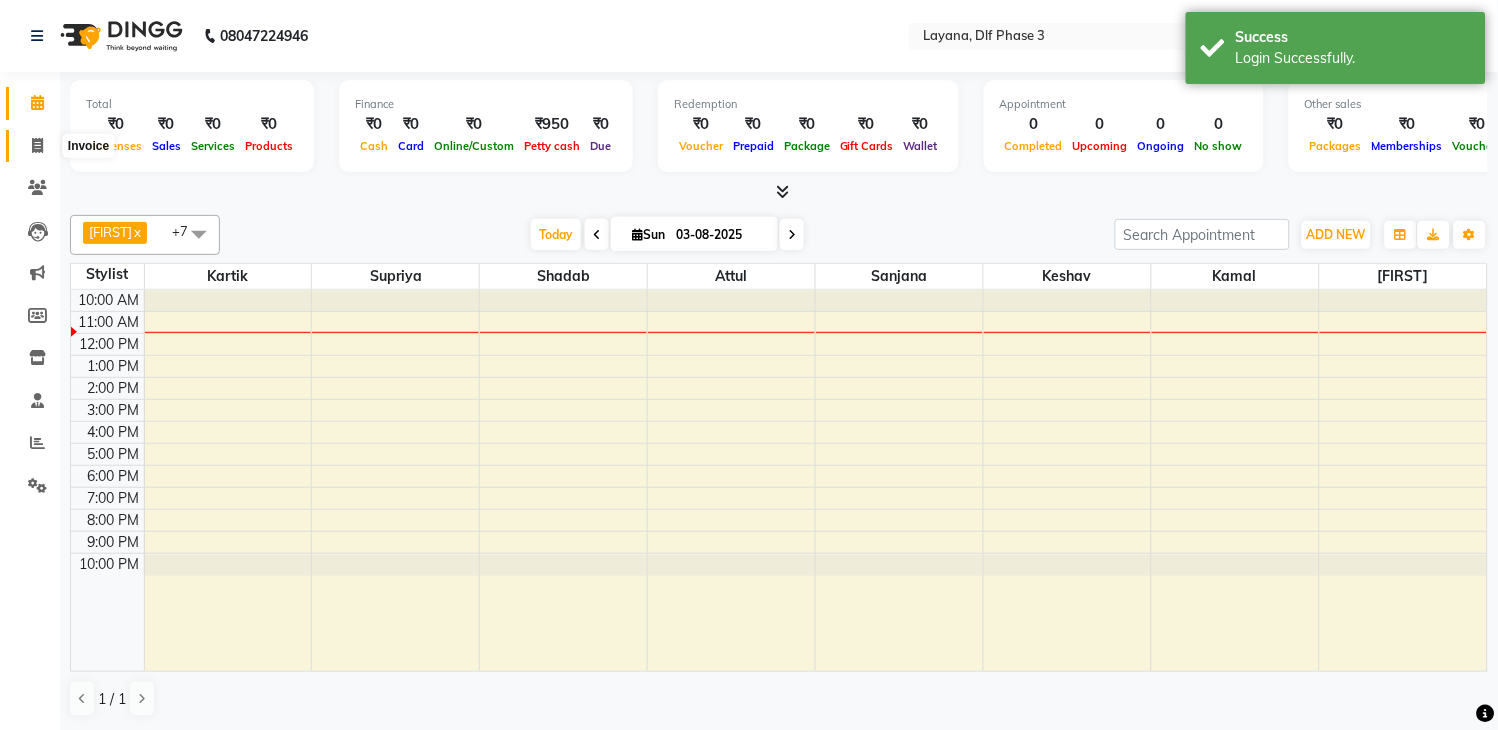 click 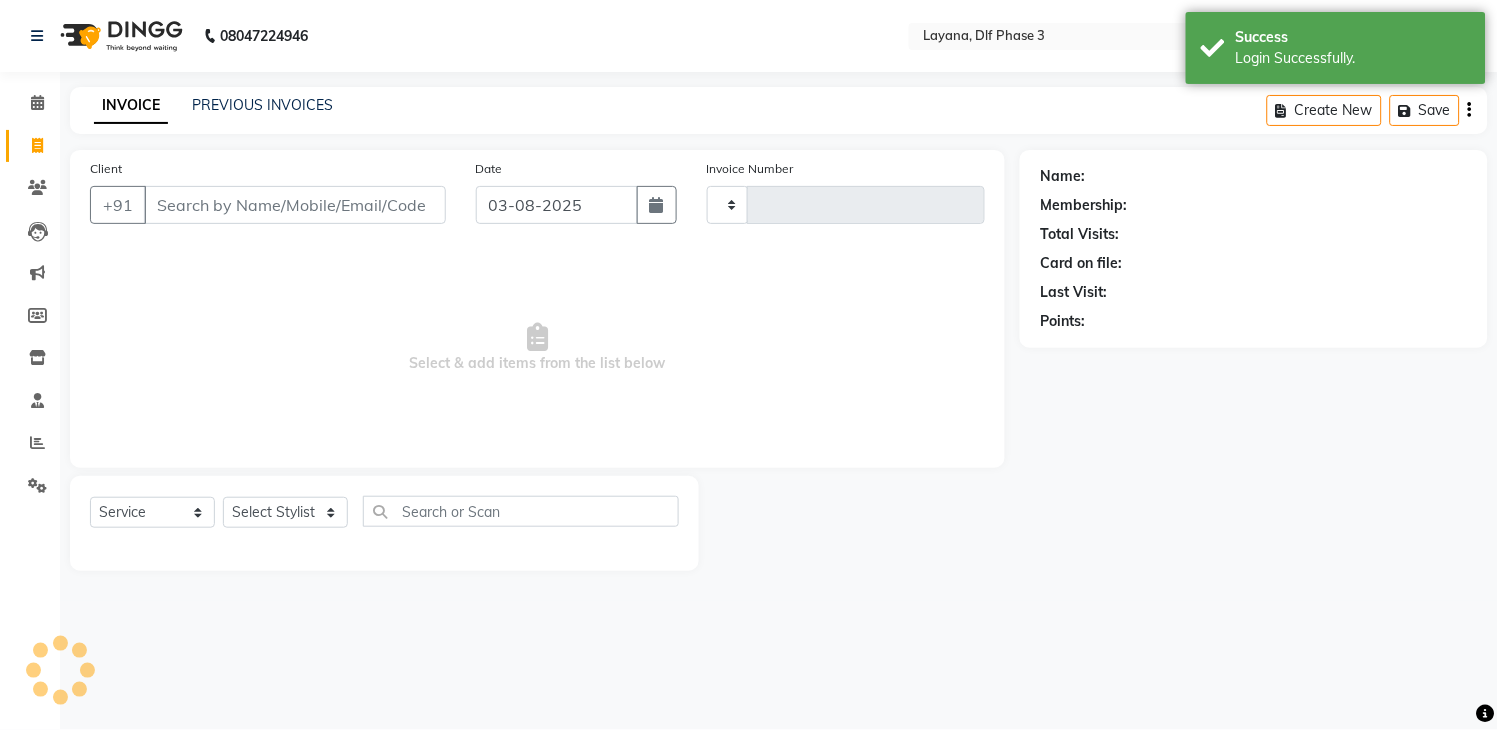 type on "2276" 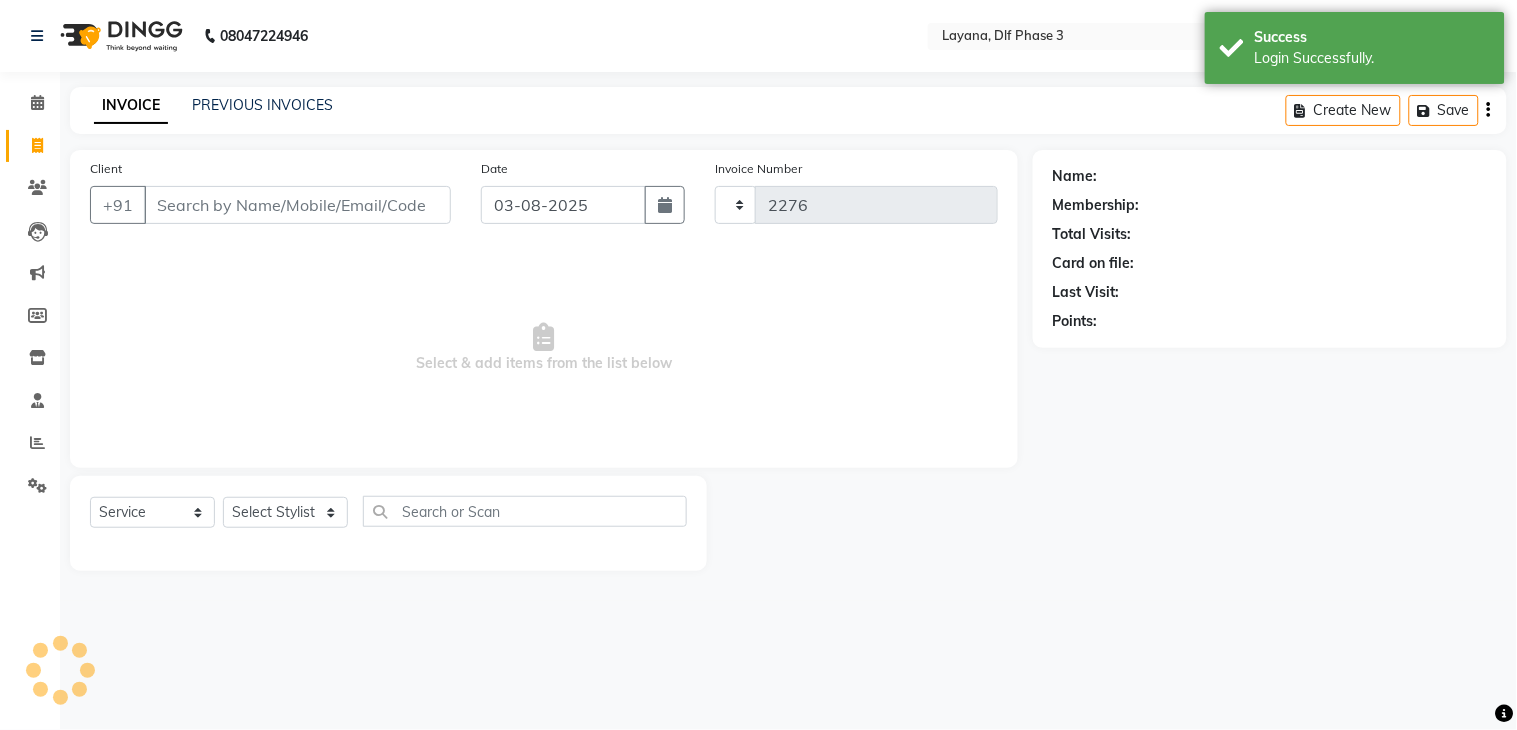 select on "6973" 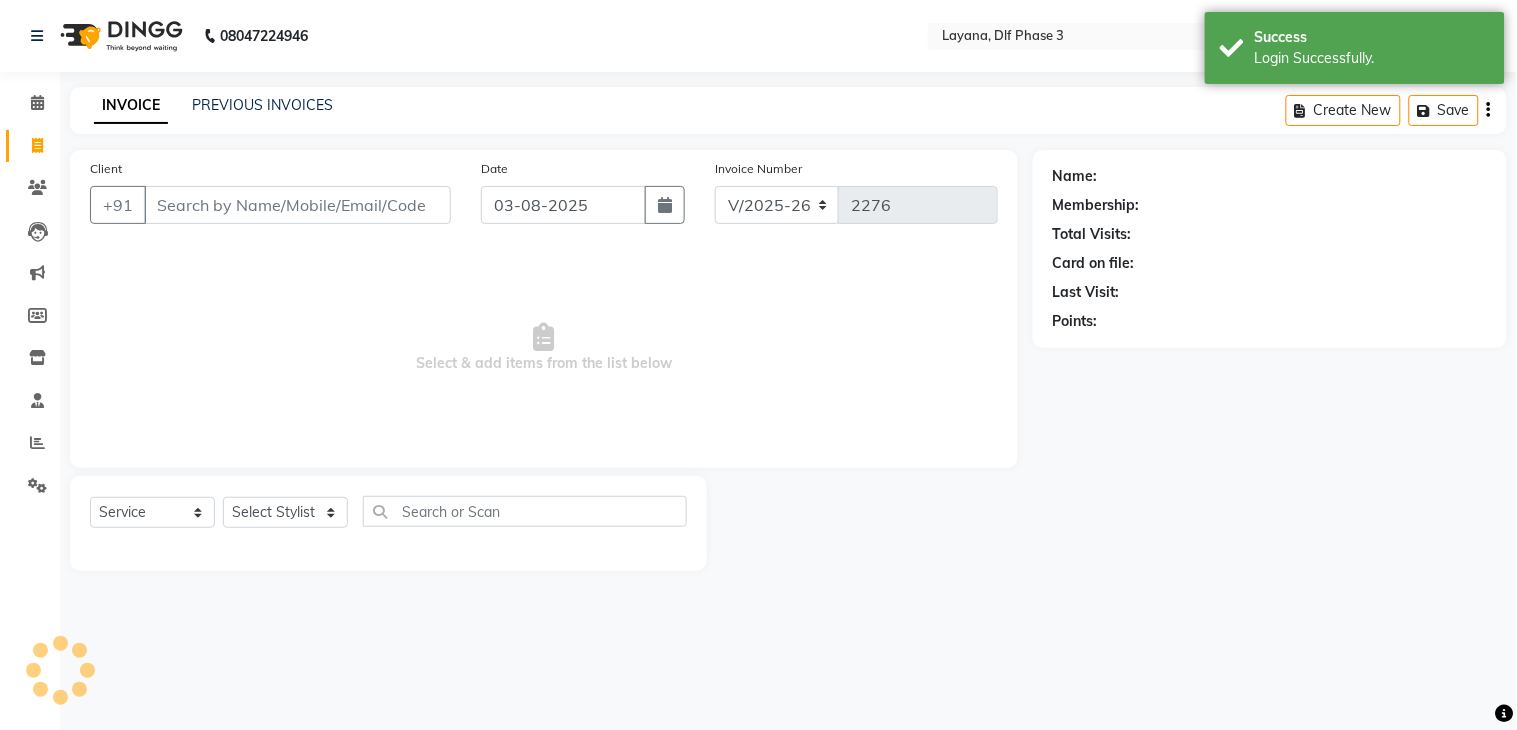 click on "Client +91" 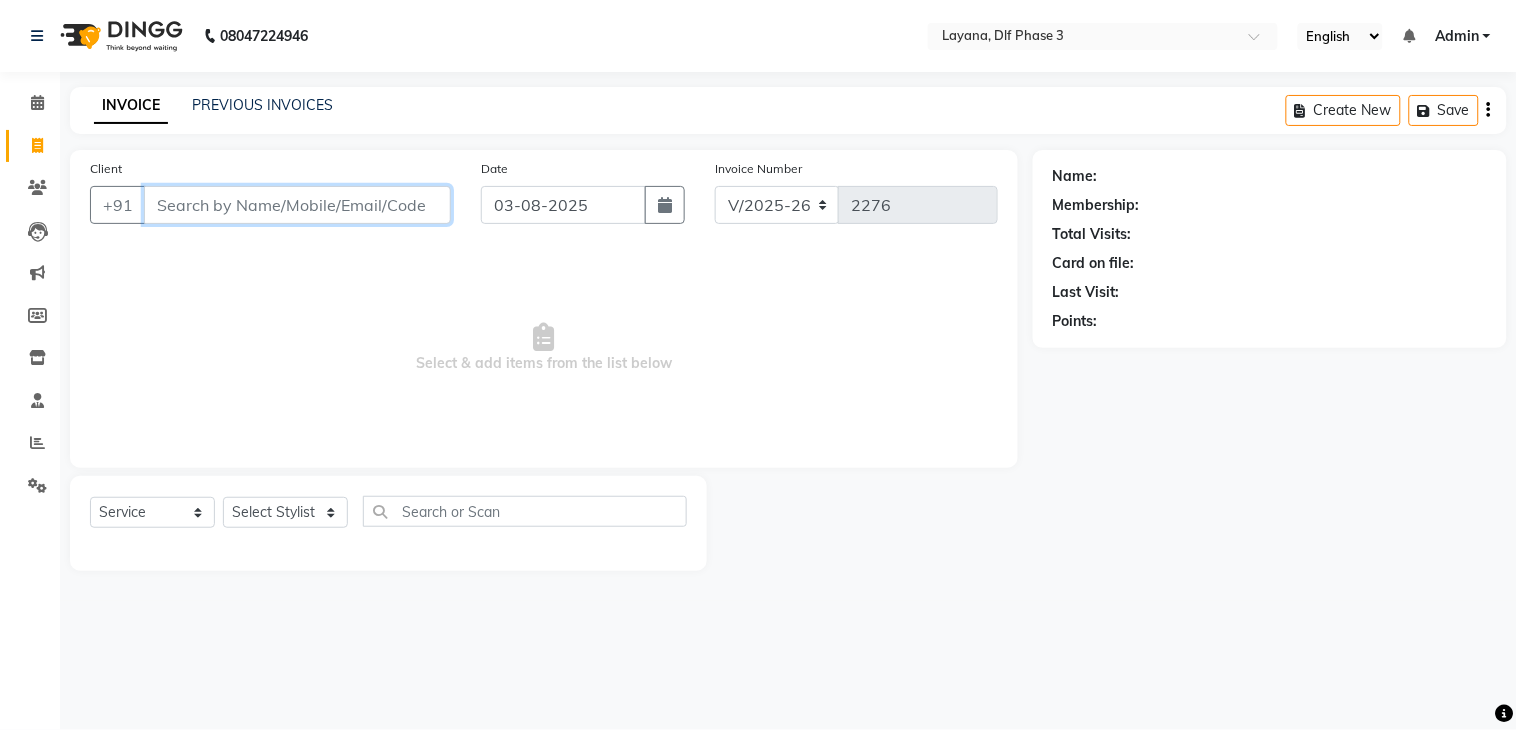 click on "Client" at bounding box center (297, 205) 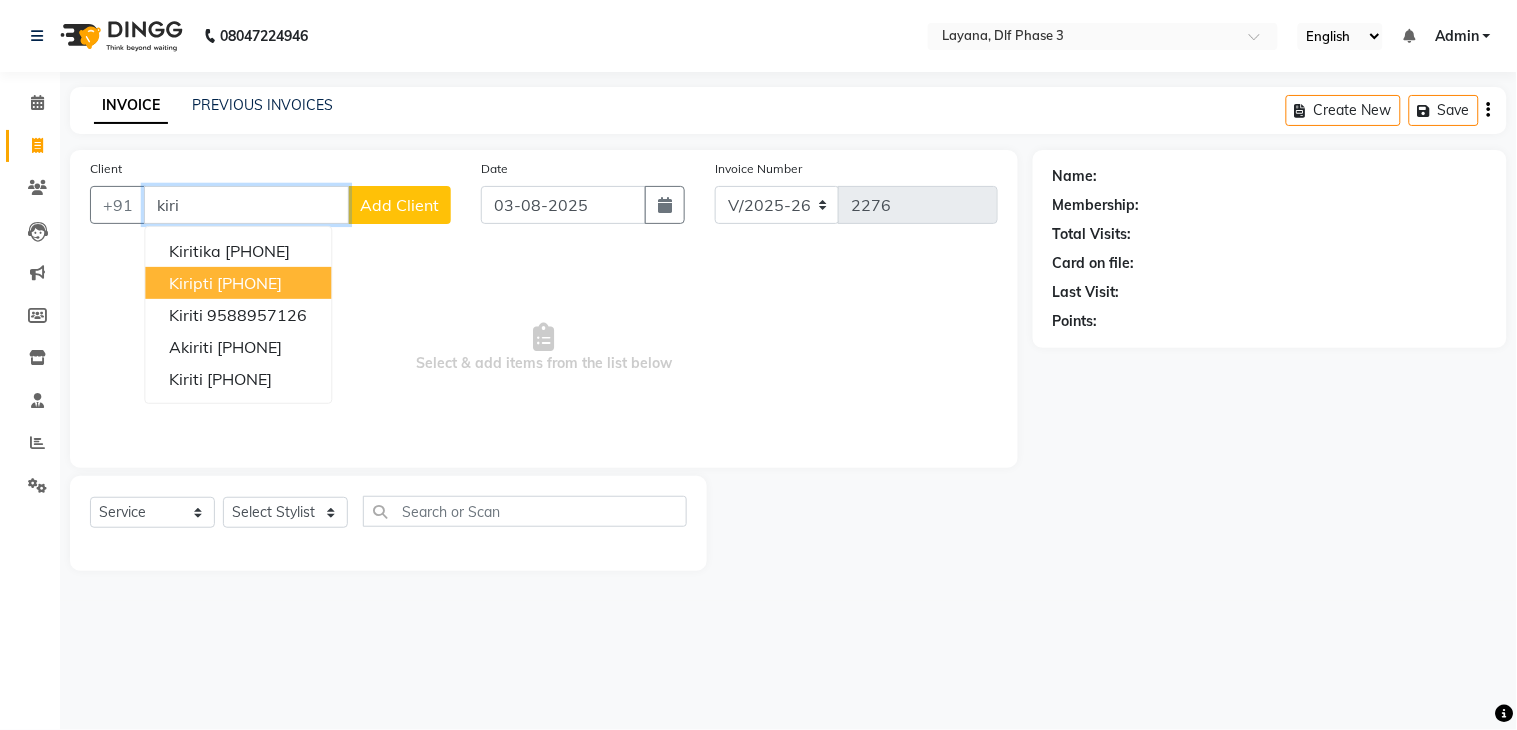 click on "kiri" at bounding box center [246, 205] 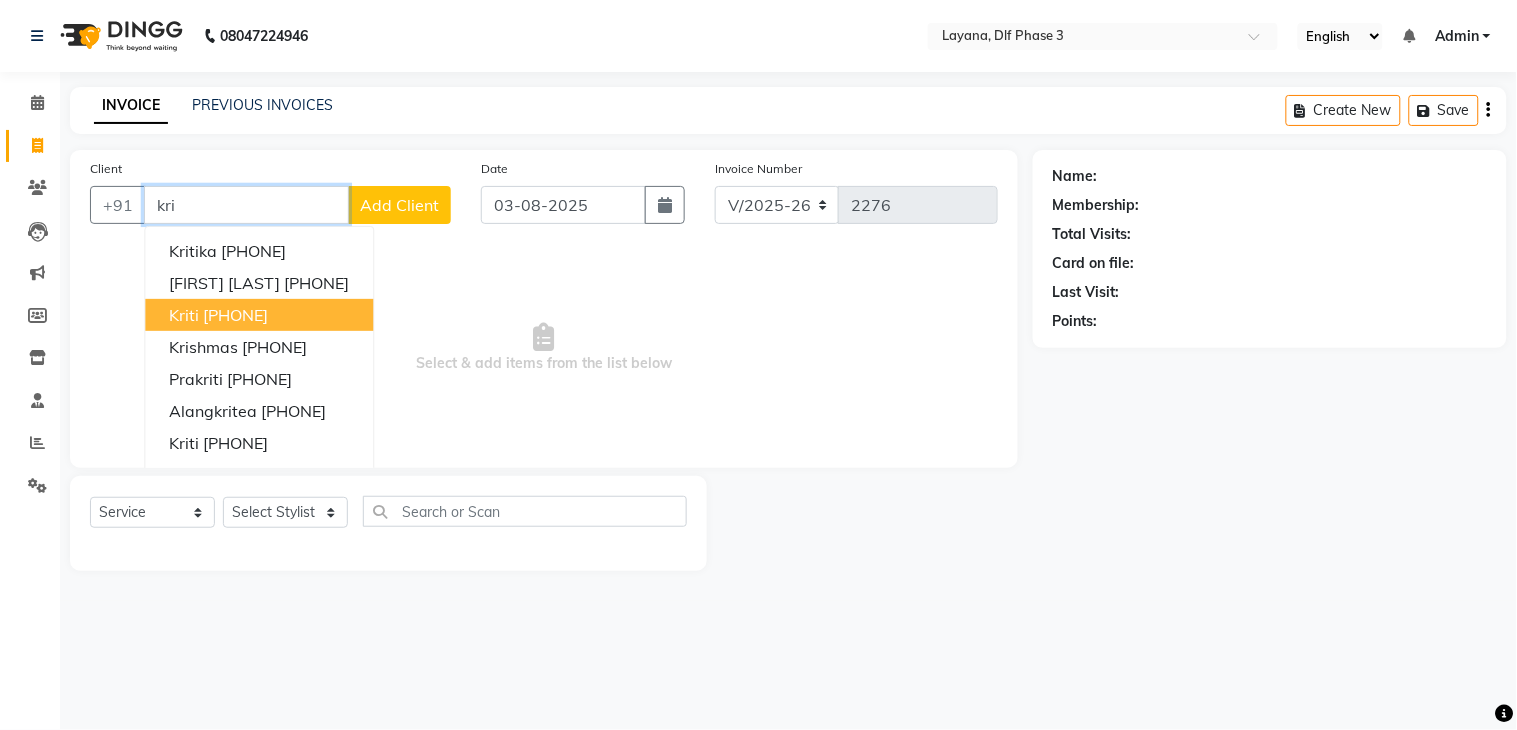 click on "[PHONE]" at bounding box center (235, 315) 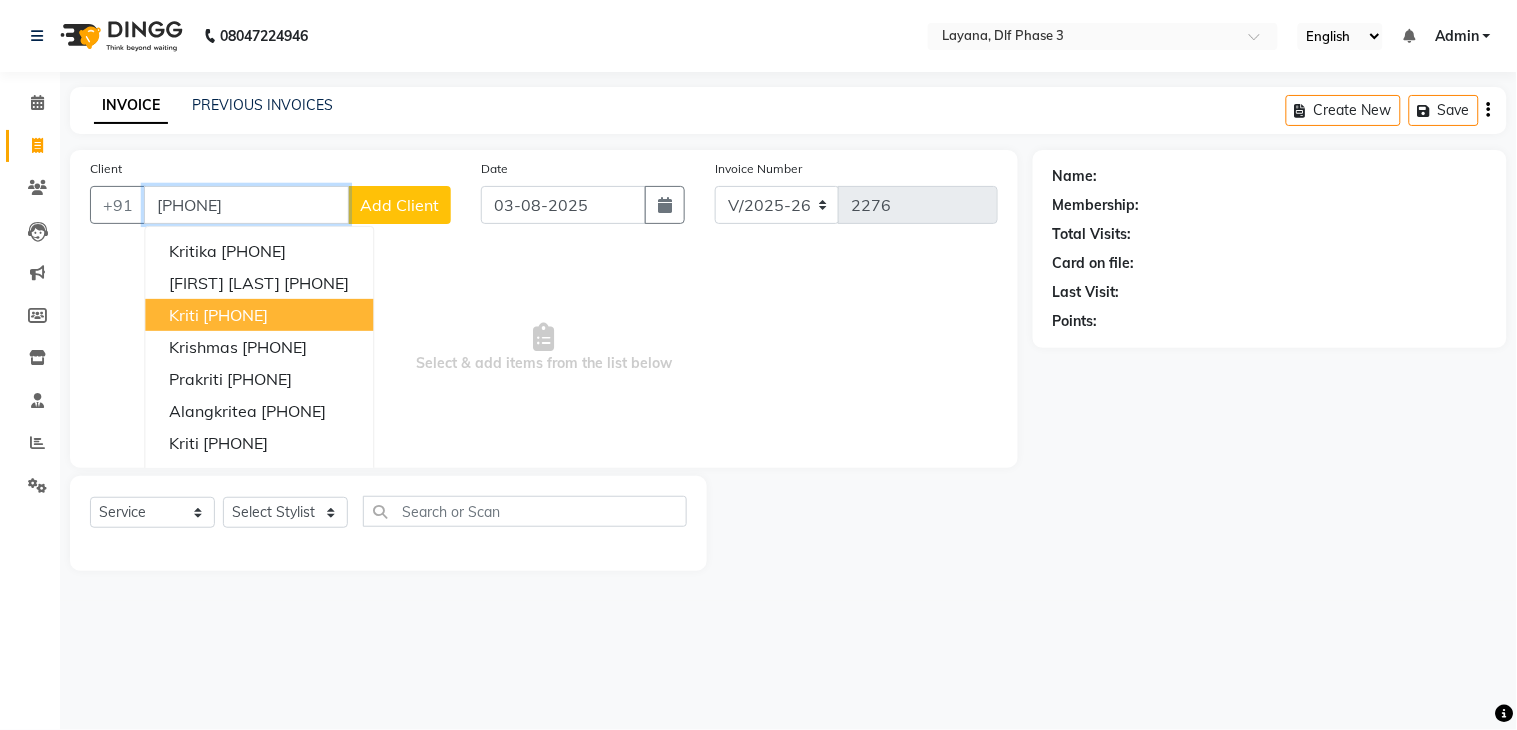 type on "[PHONE]" 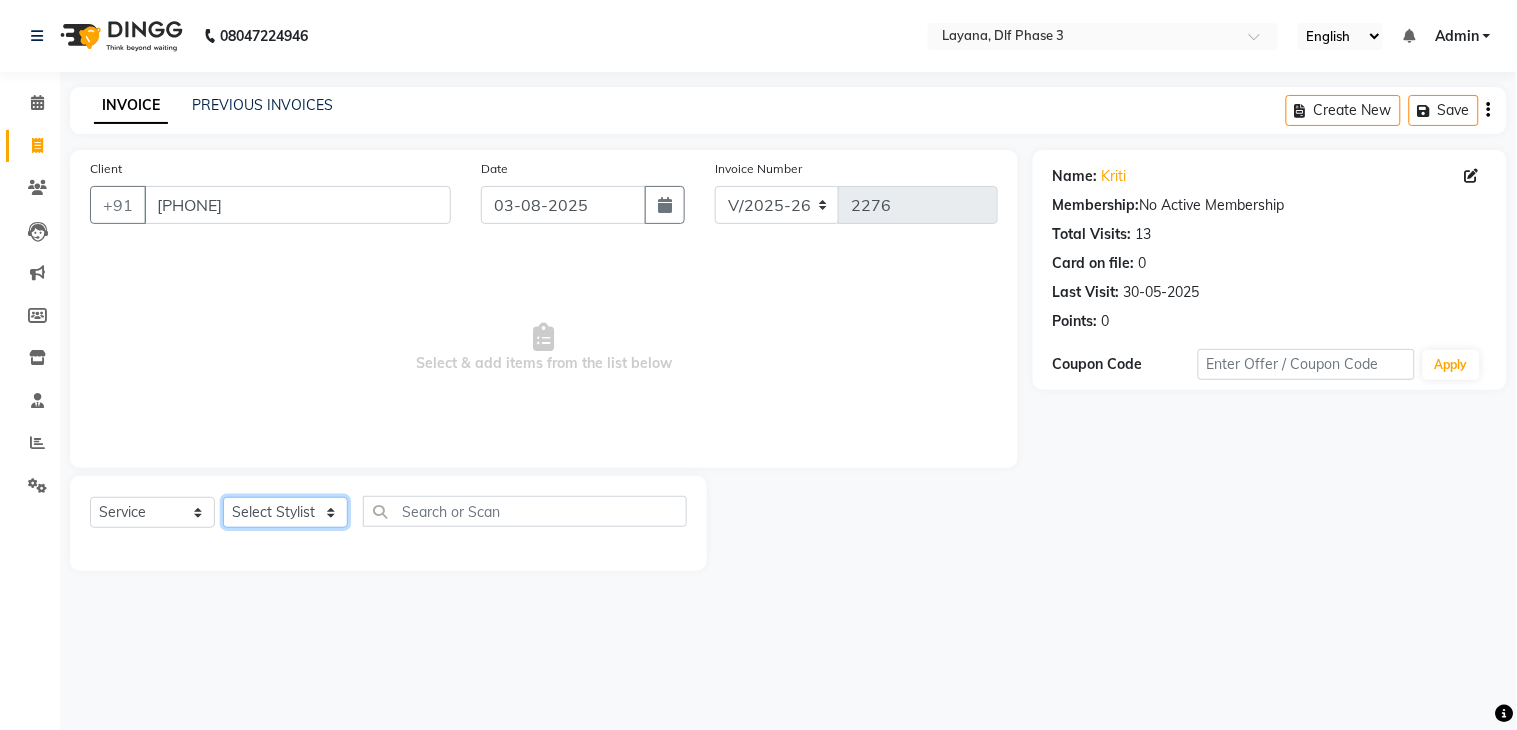 click on "Select Stylist [FIRST] [FIRST] [FIRST] [FIRST] [FIRST] [FIRST] [FIRST] [FIRST]" 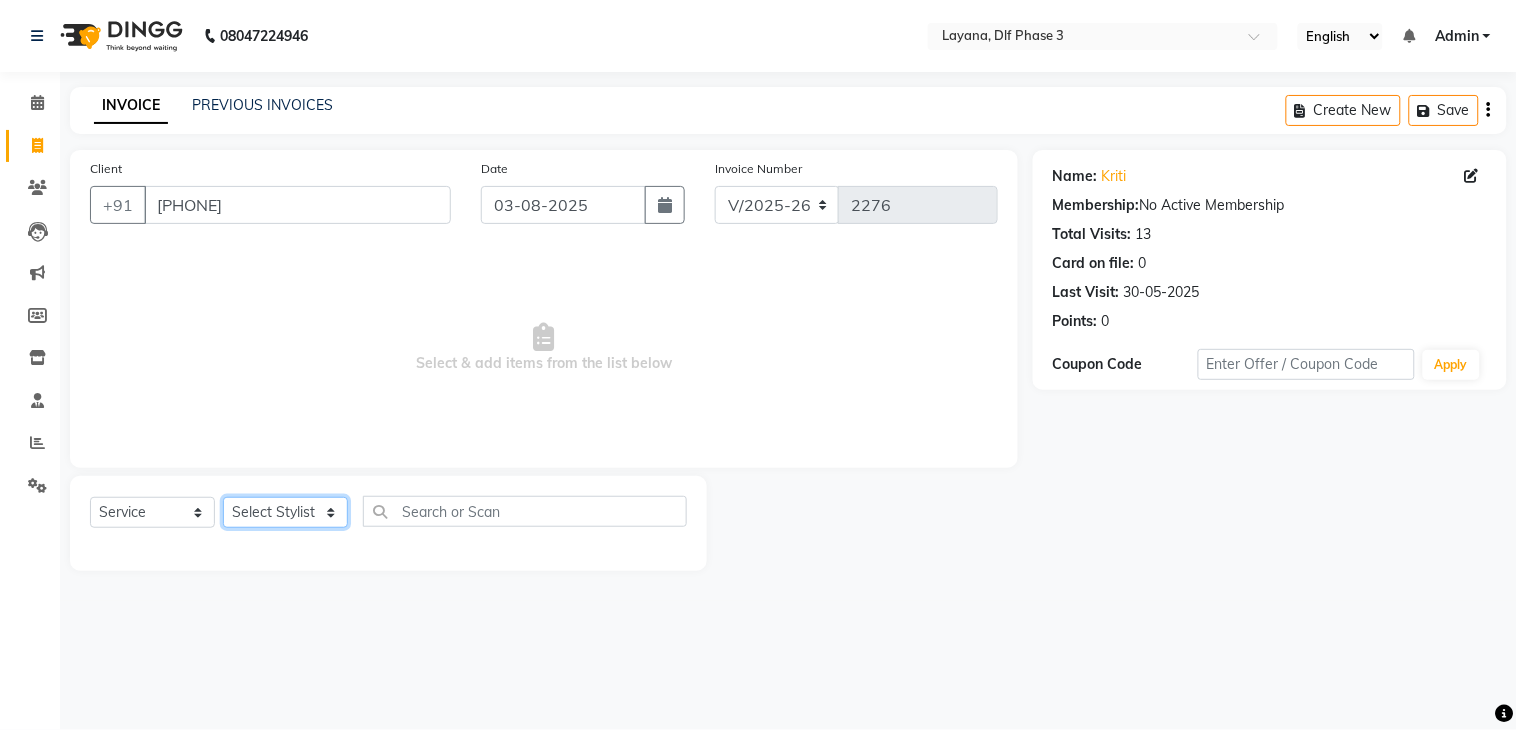 select on "57637" 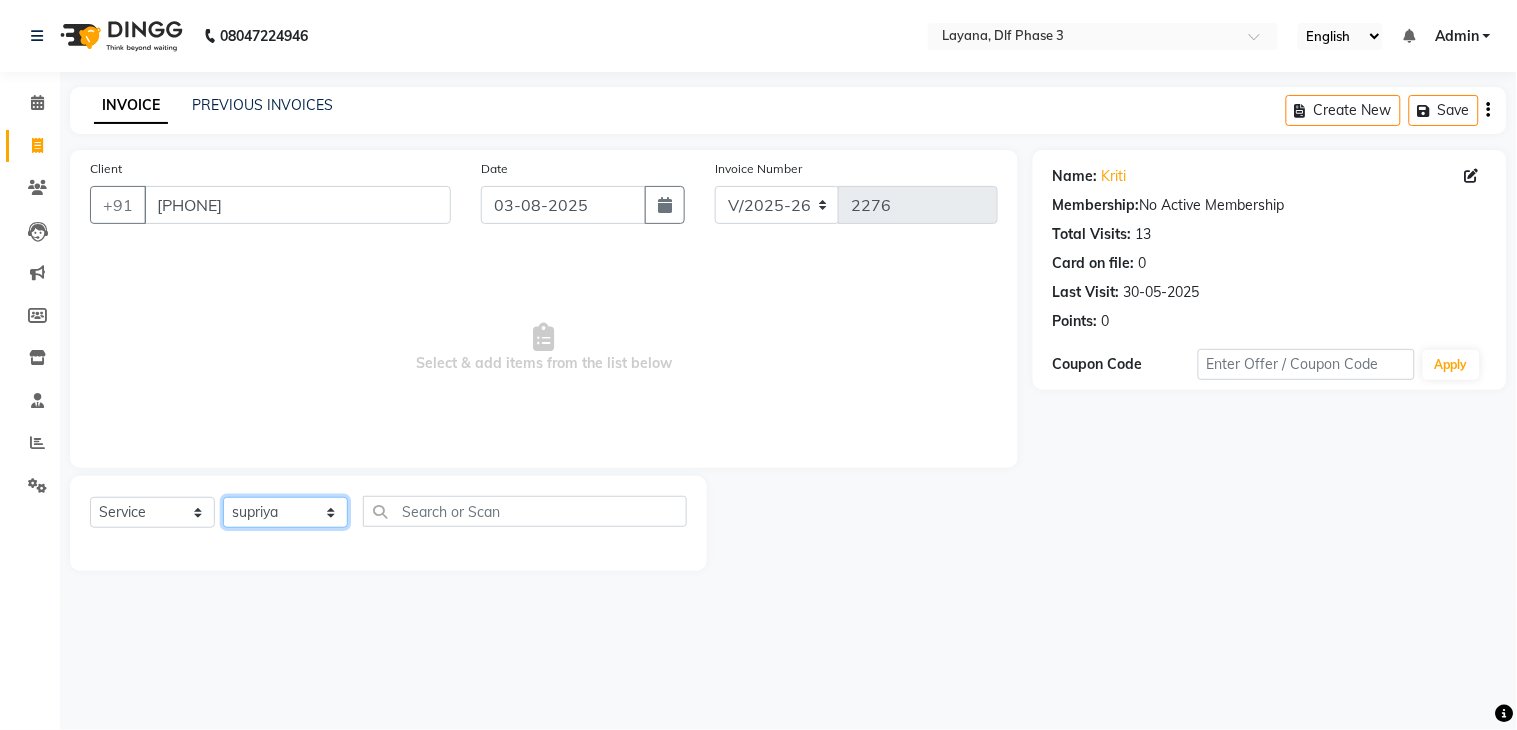click on "Select Stylist [FIRST] [FIRST] [FIRST] [FIRST] [FIRST] [FIRST] [FIRST] [FIRST]" 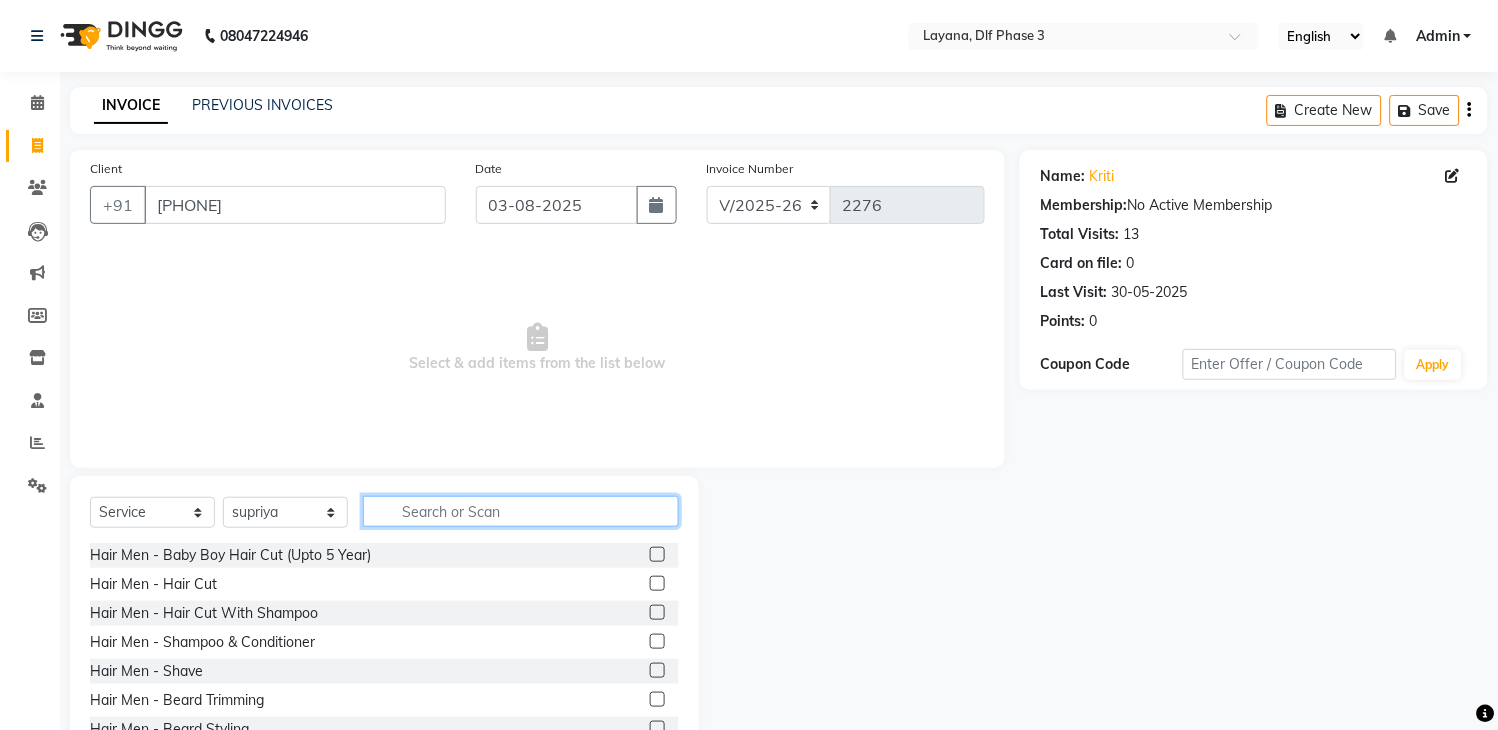 click 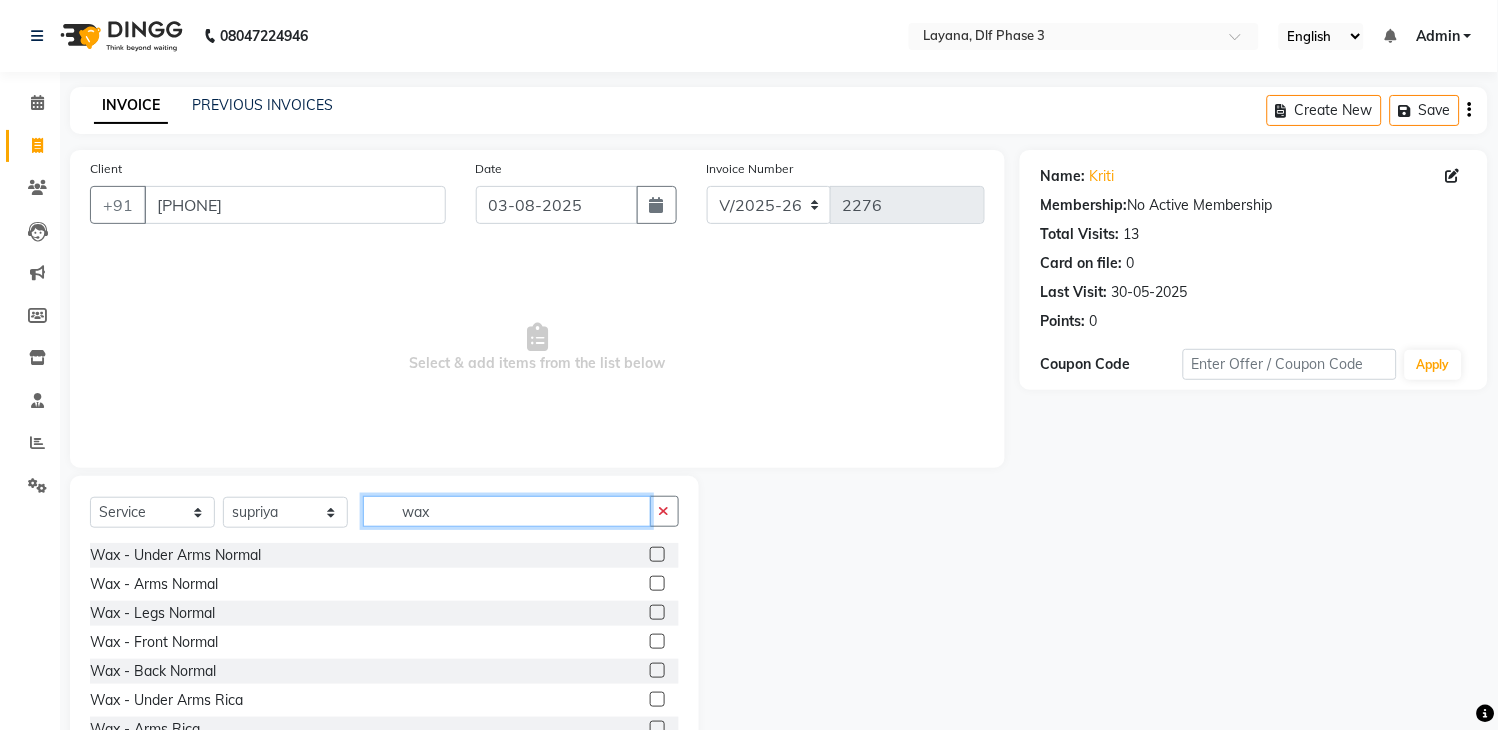 type on "wax" 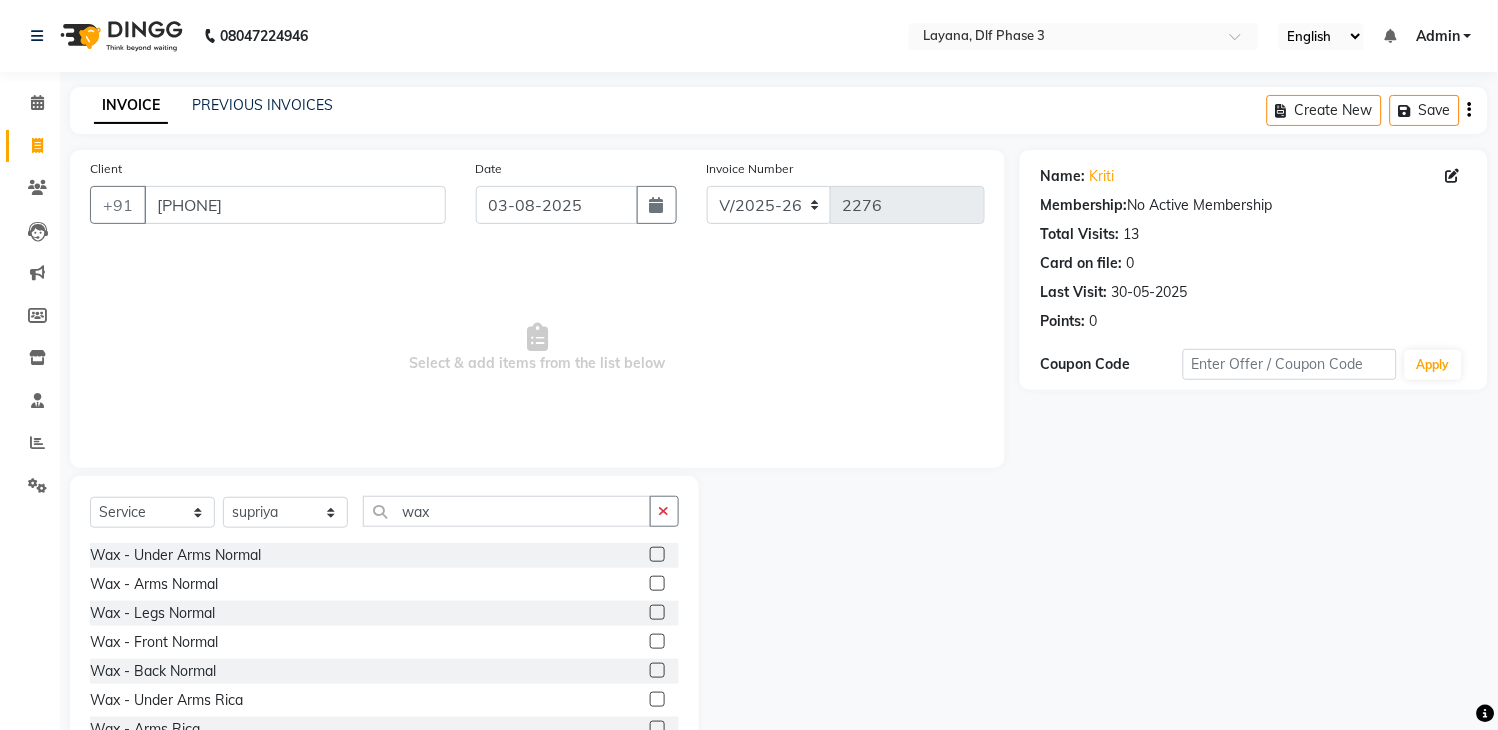 click 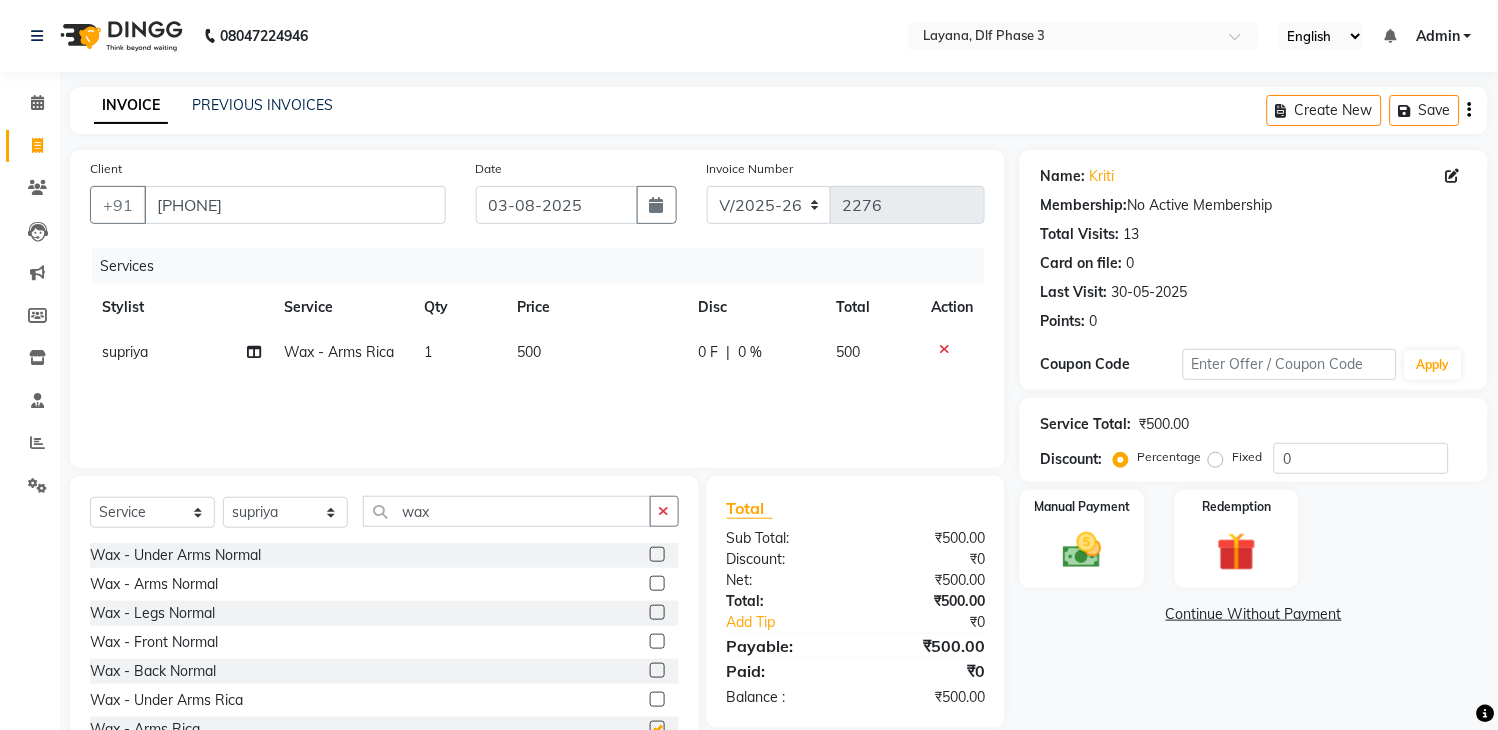 checkbox on "false" 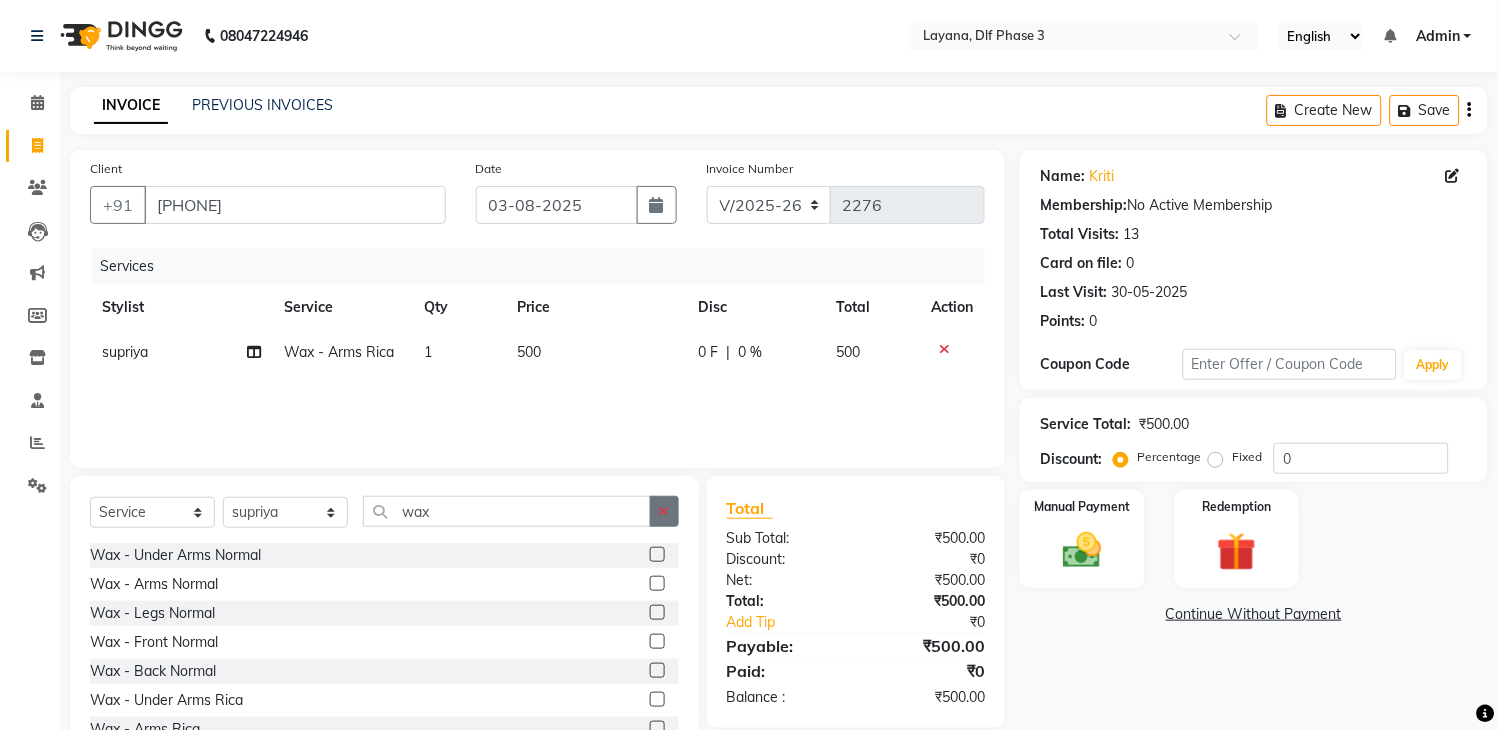 click 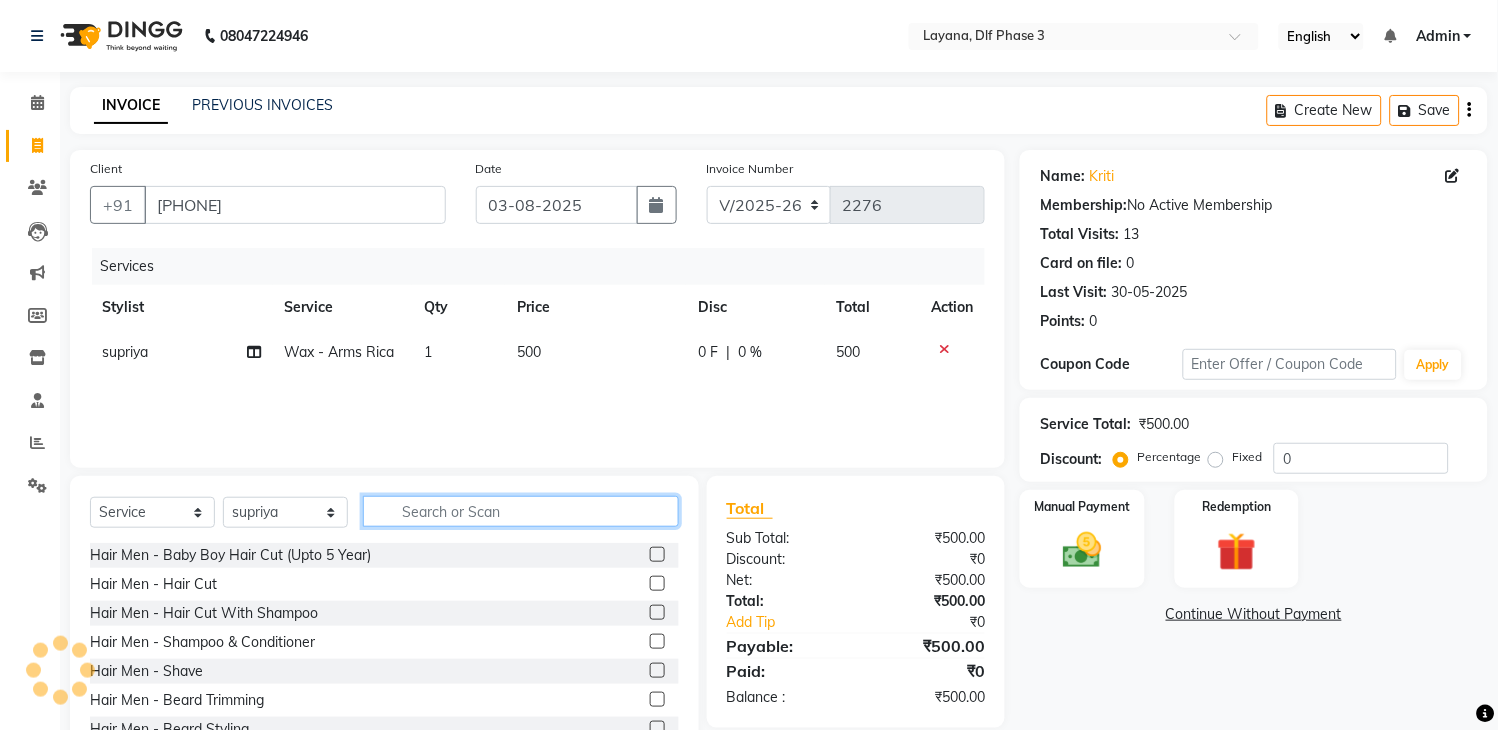 click 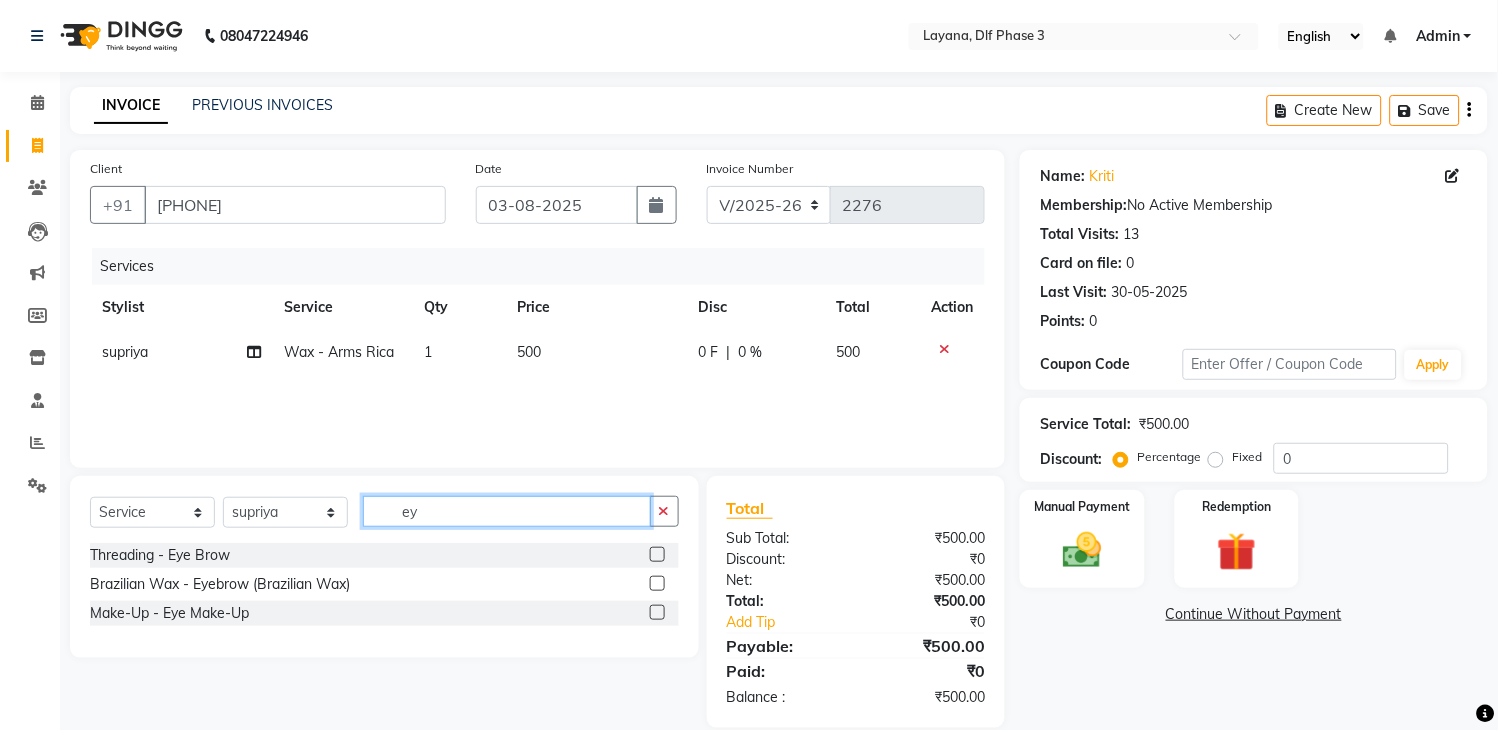 type on "ey" 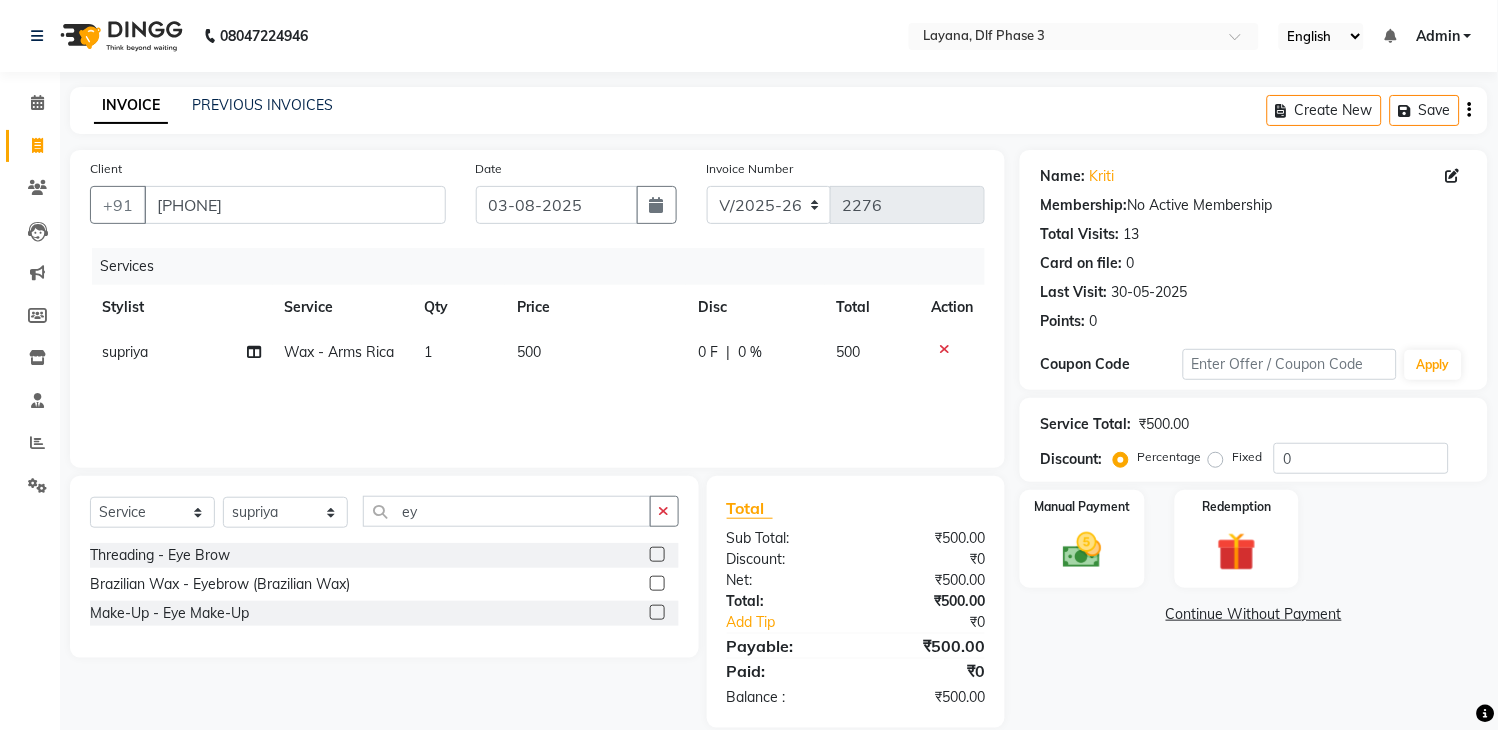 click 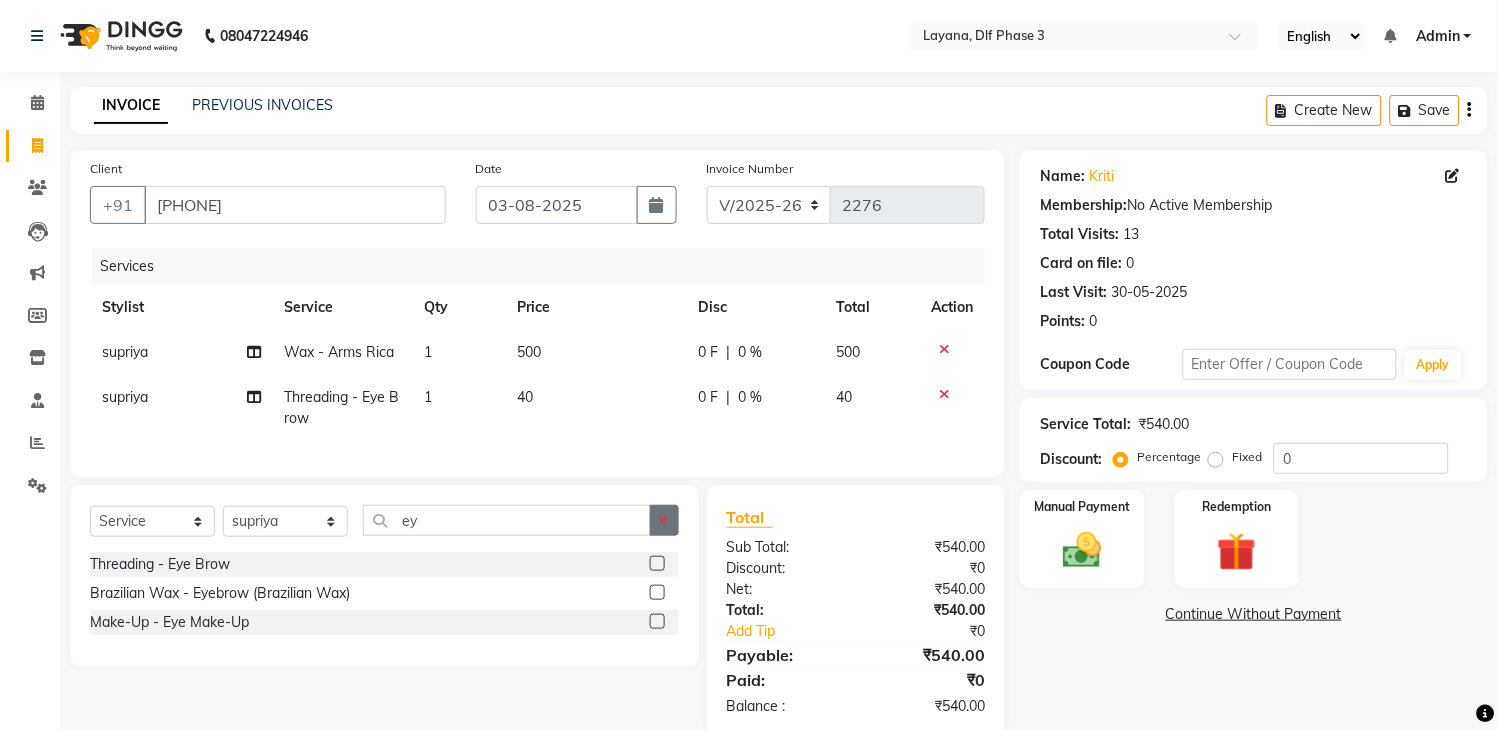 checkbox on "false" 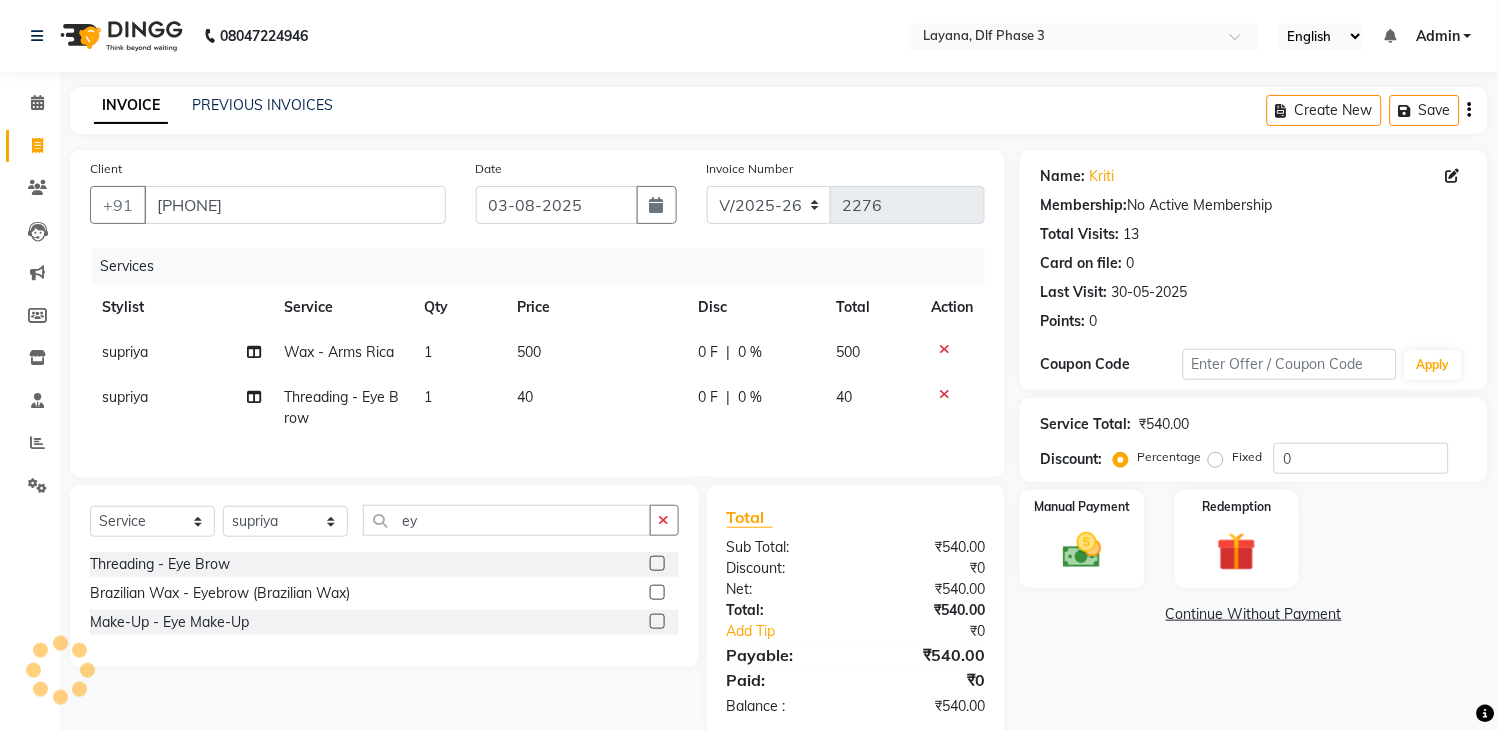 drag, startPoint x: 662, startPoint y: 535, endPoint x: 617, endPoint y: 538, distance: 45.099888 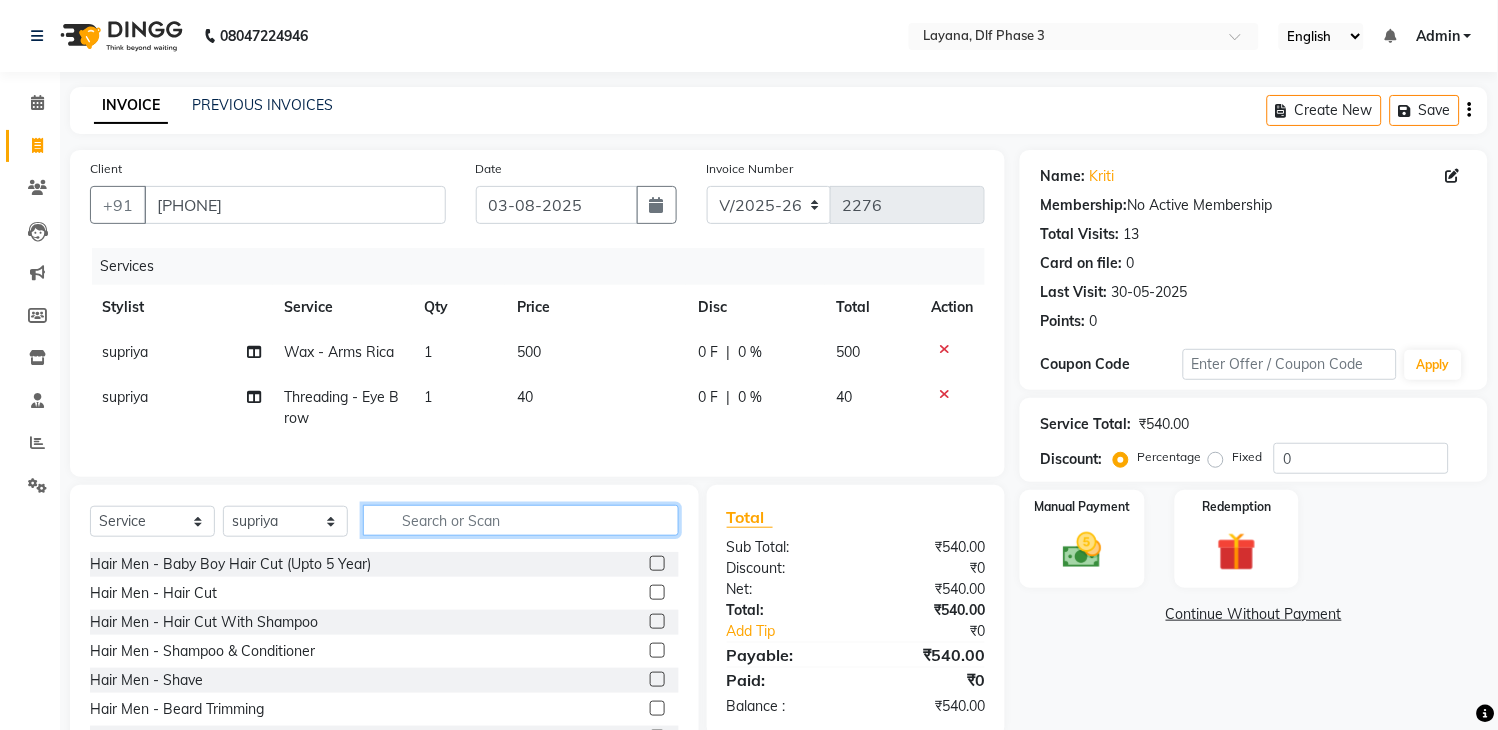click 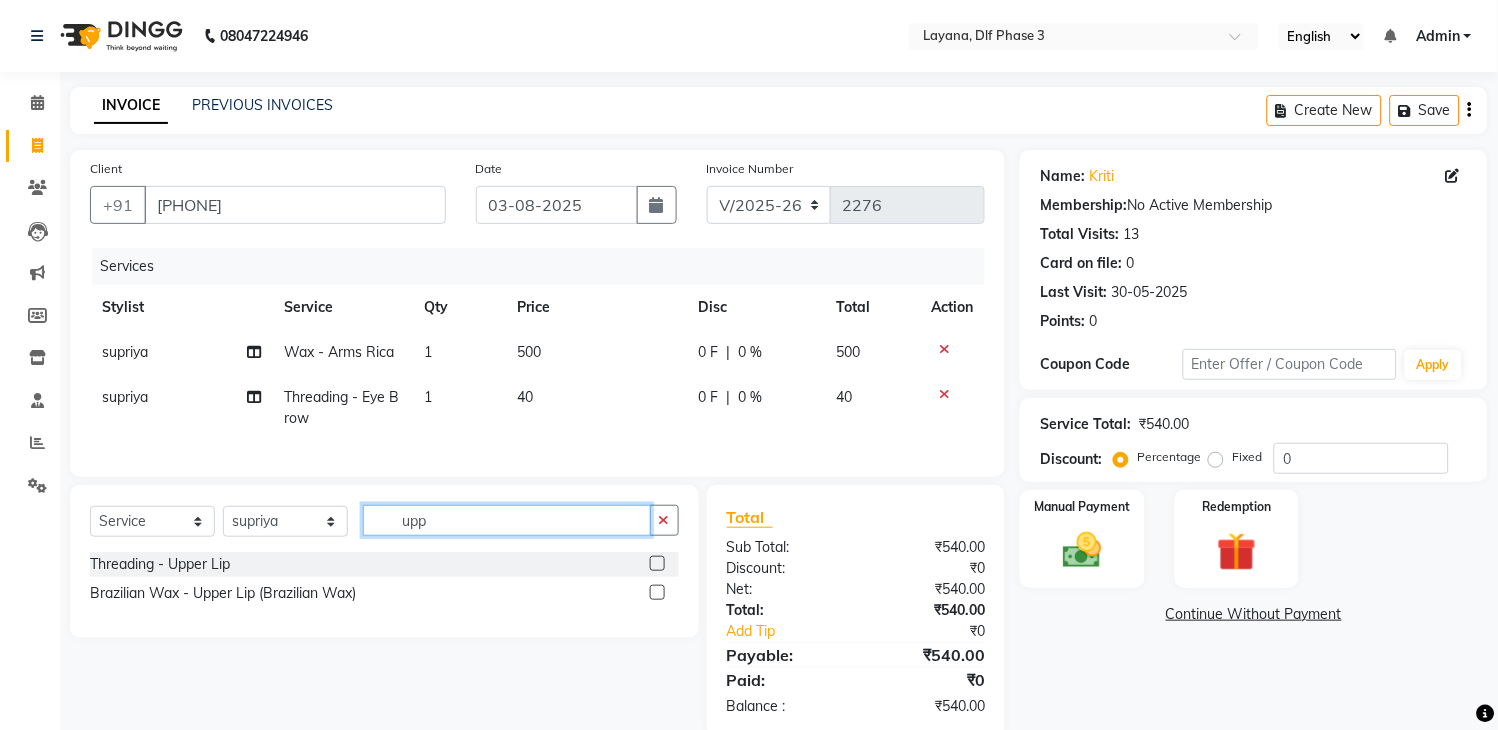 type on "upp" 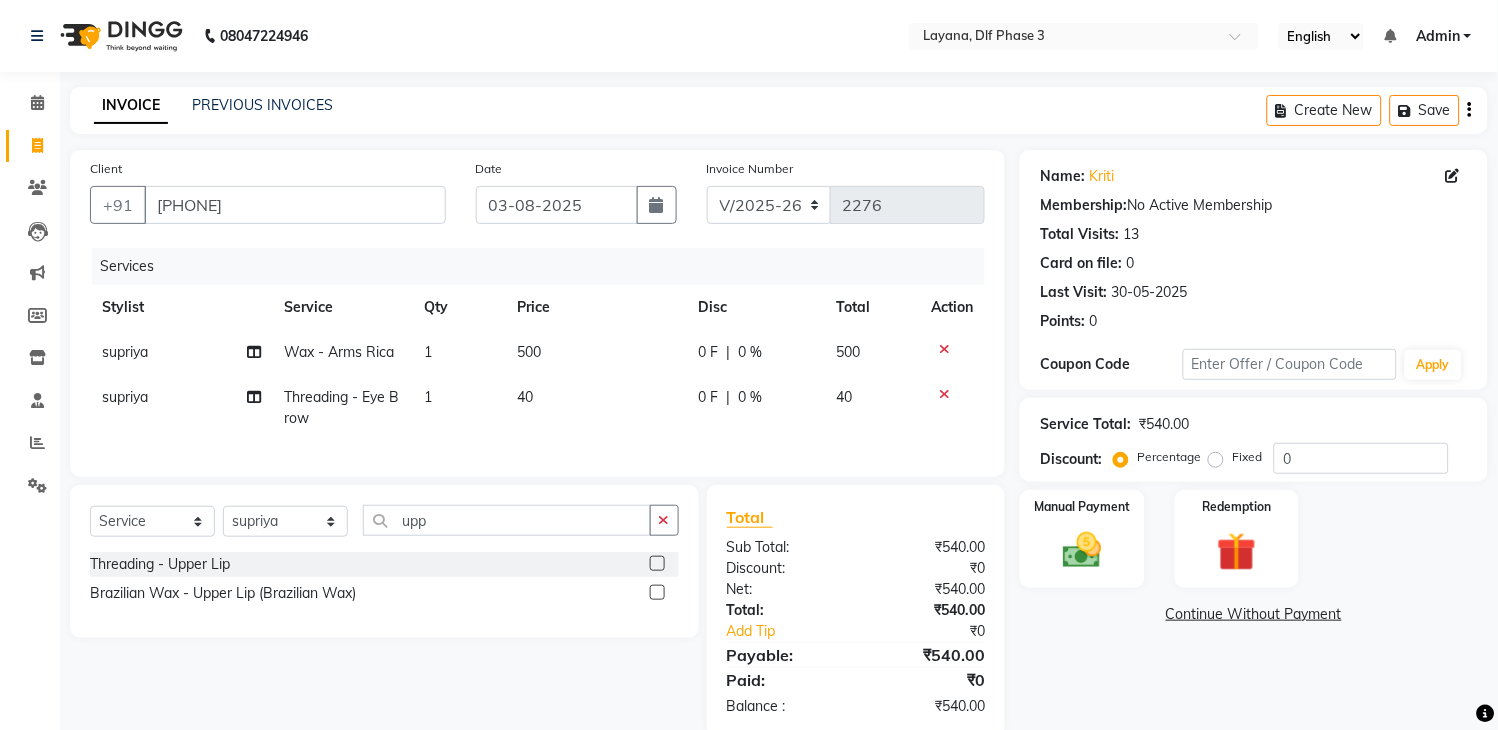 click 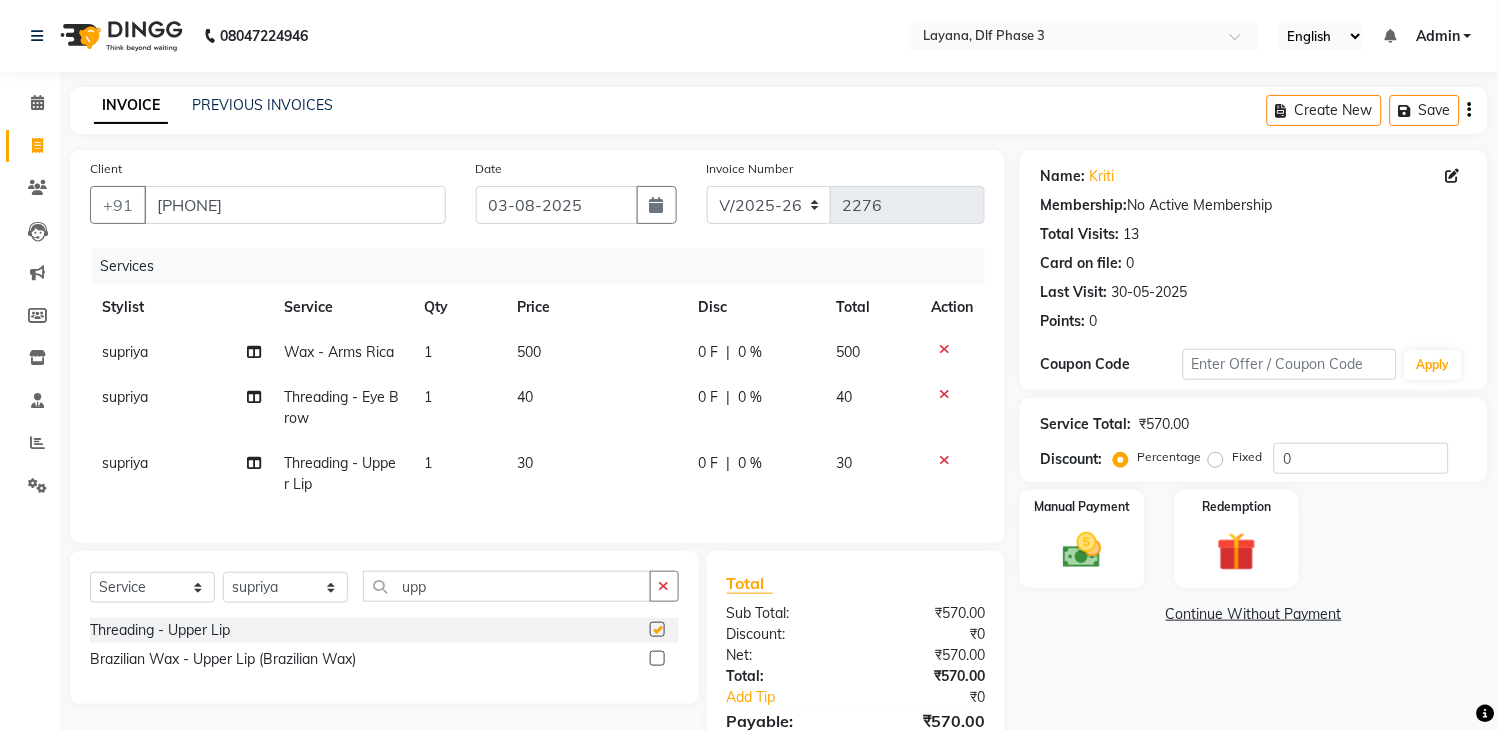 checkbox on "false" 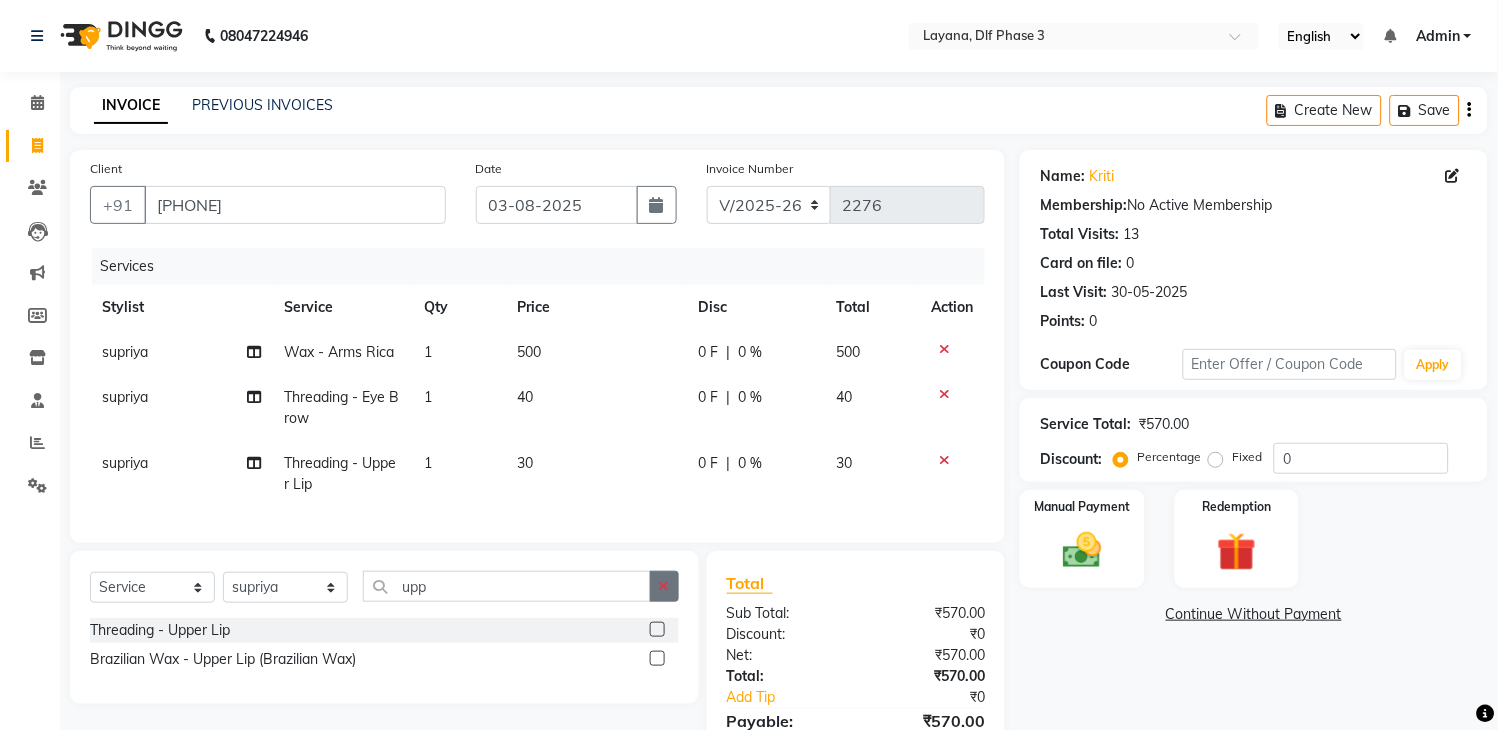 click 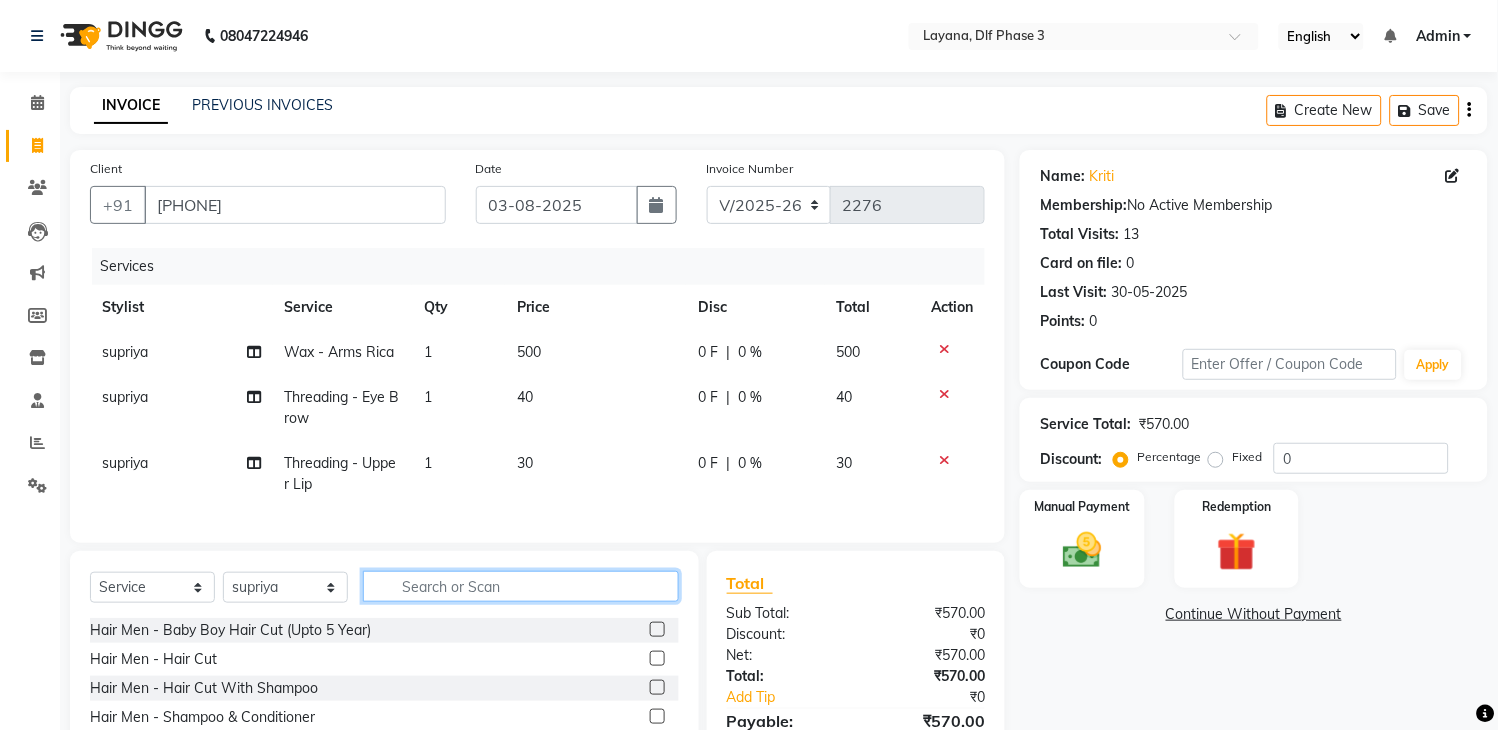 click 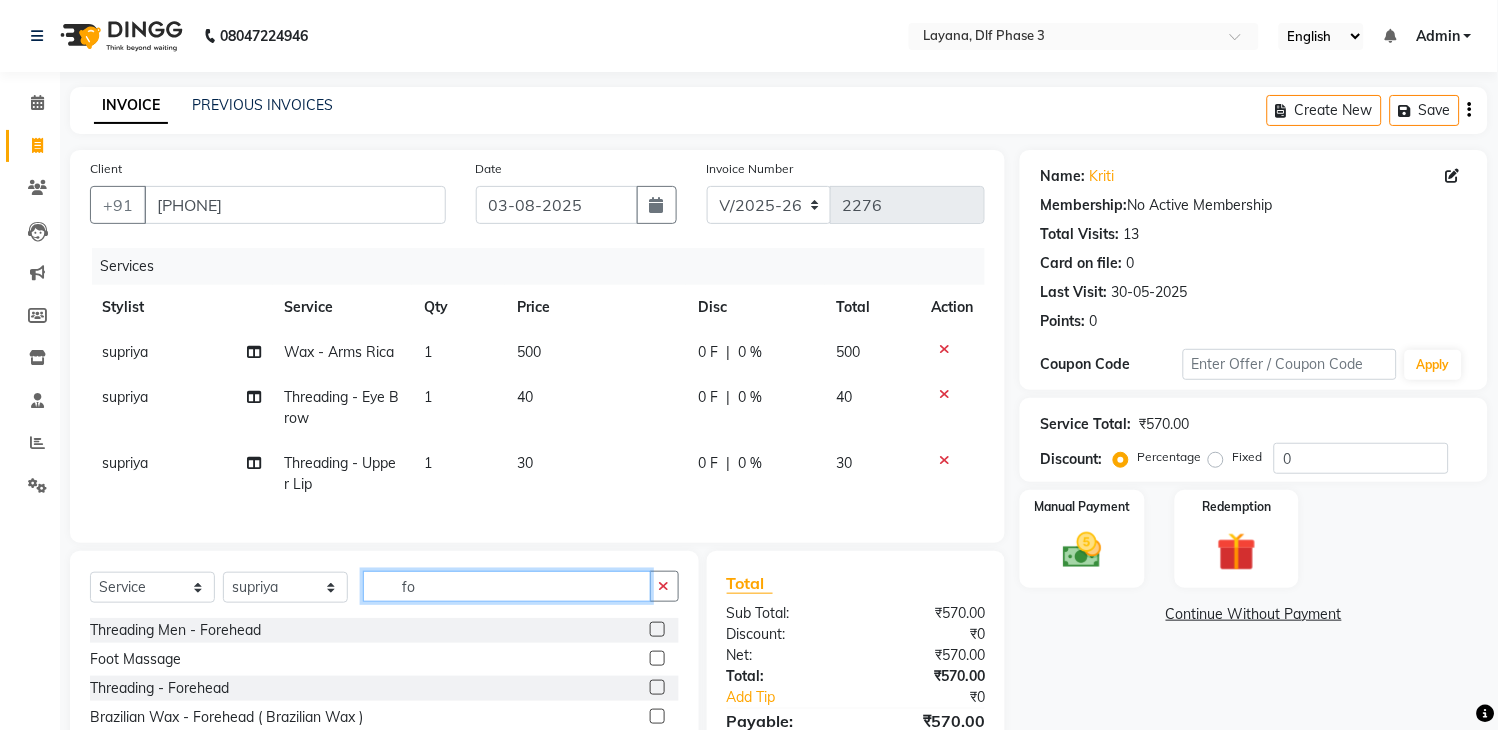 type on "fo" 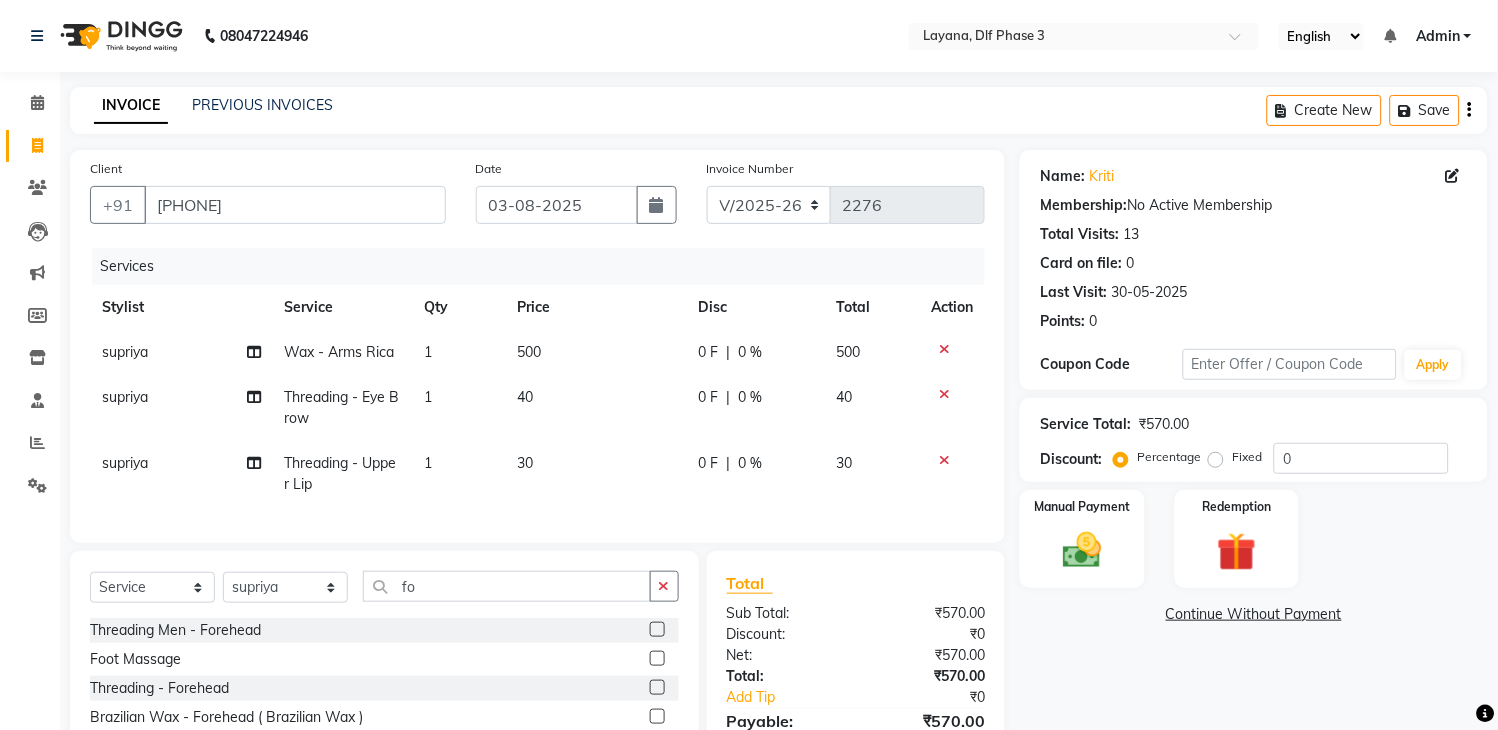 click 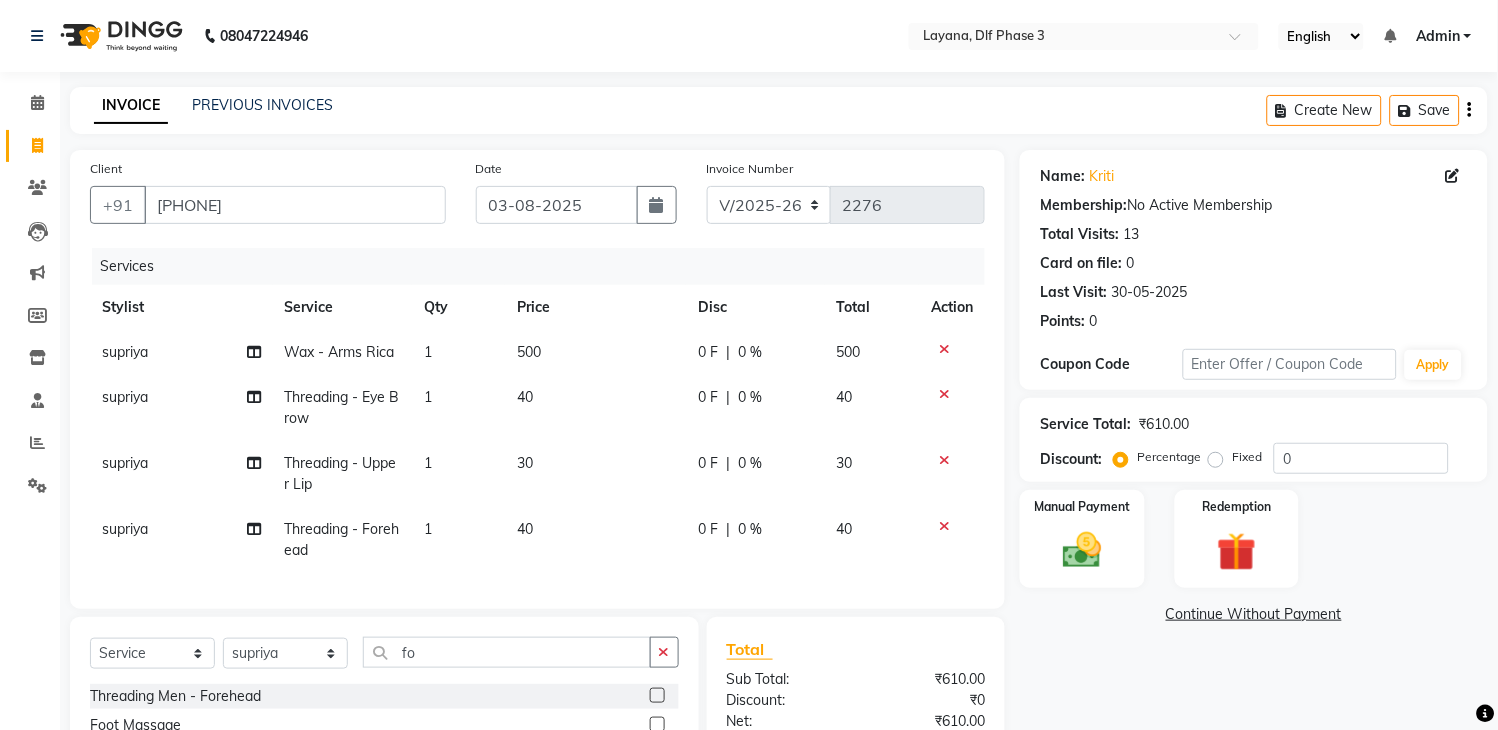 checkbox on "false" 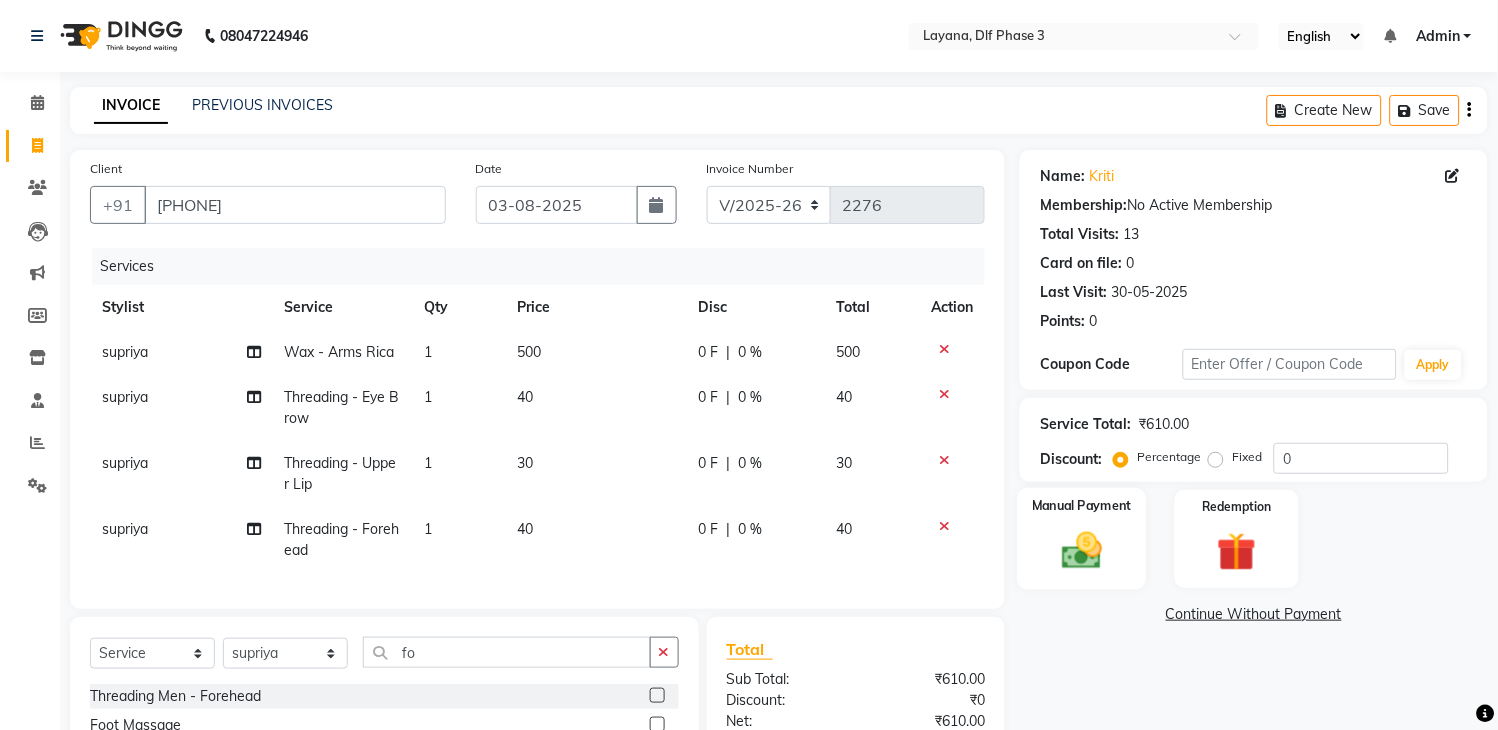 click 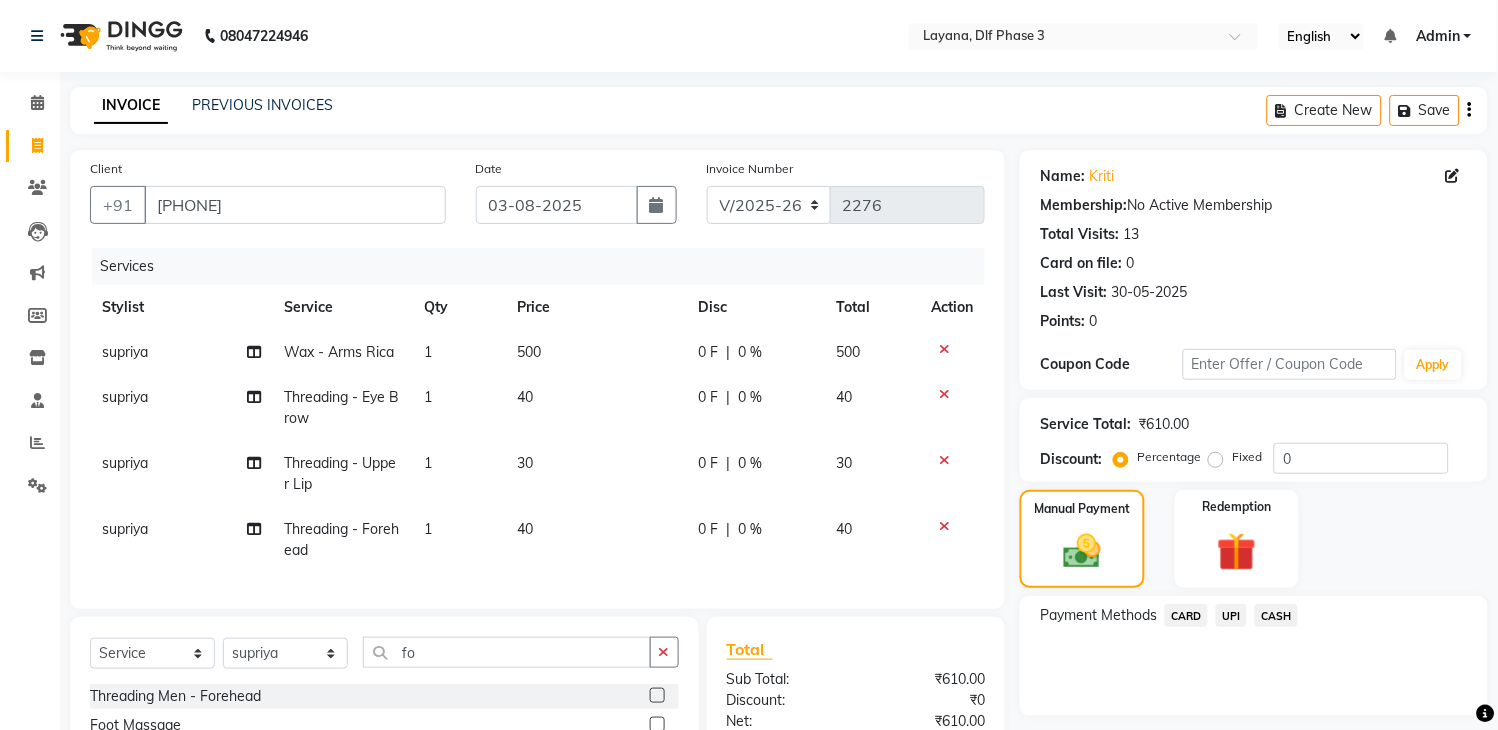 click on "UPI" 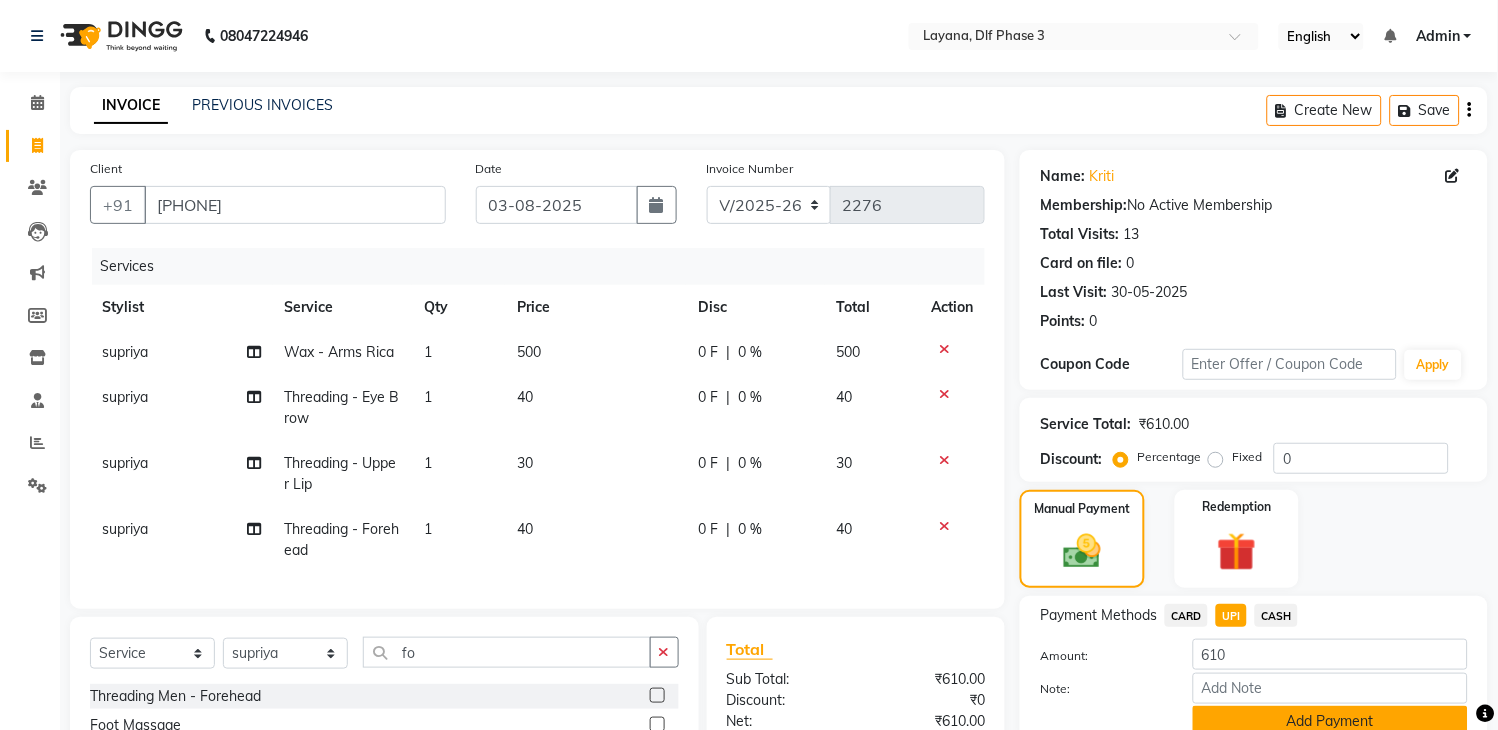 click on "Add Payment" 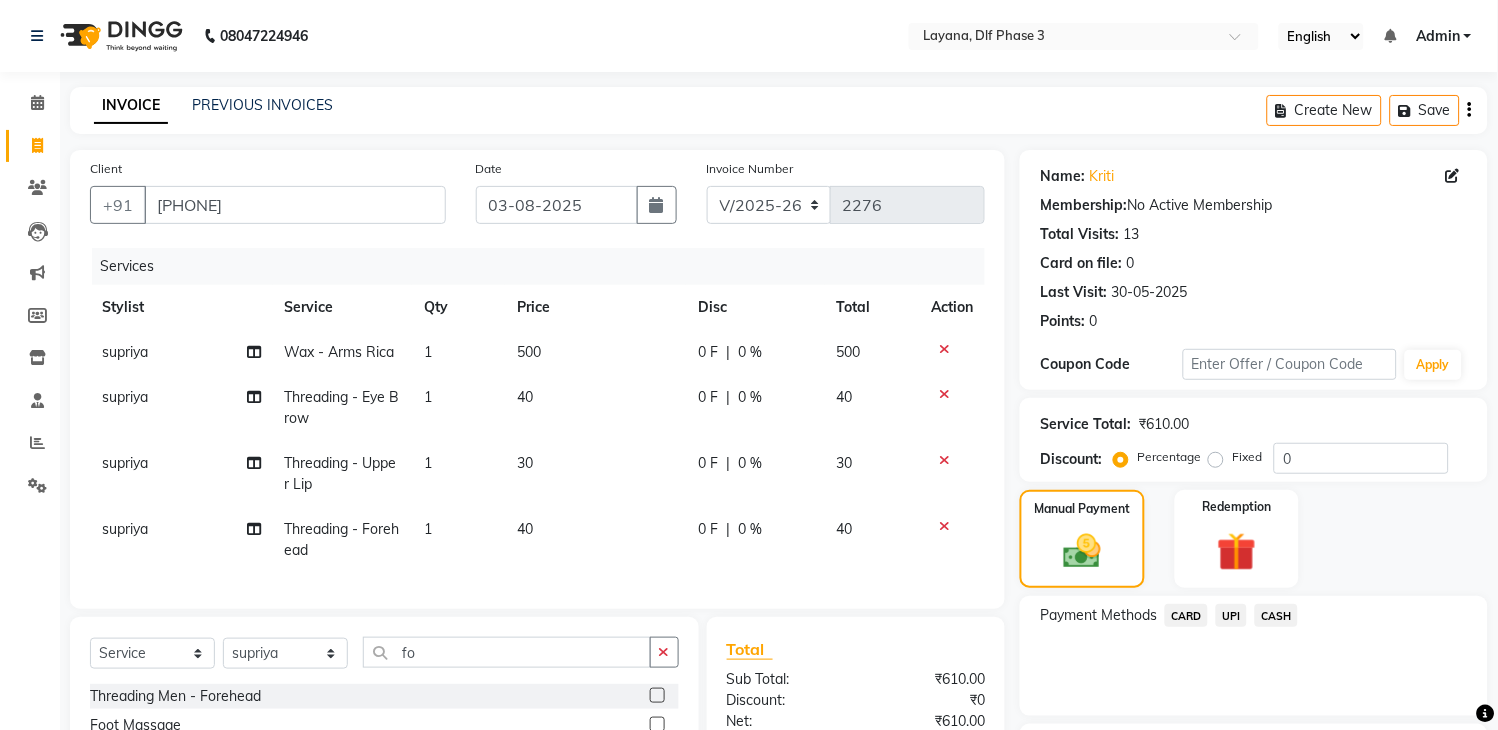 scroll, scrollTop: 230, scrollLeft: 0, axis: vertical 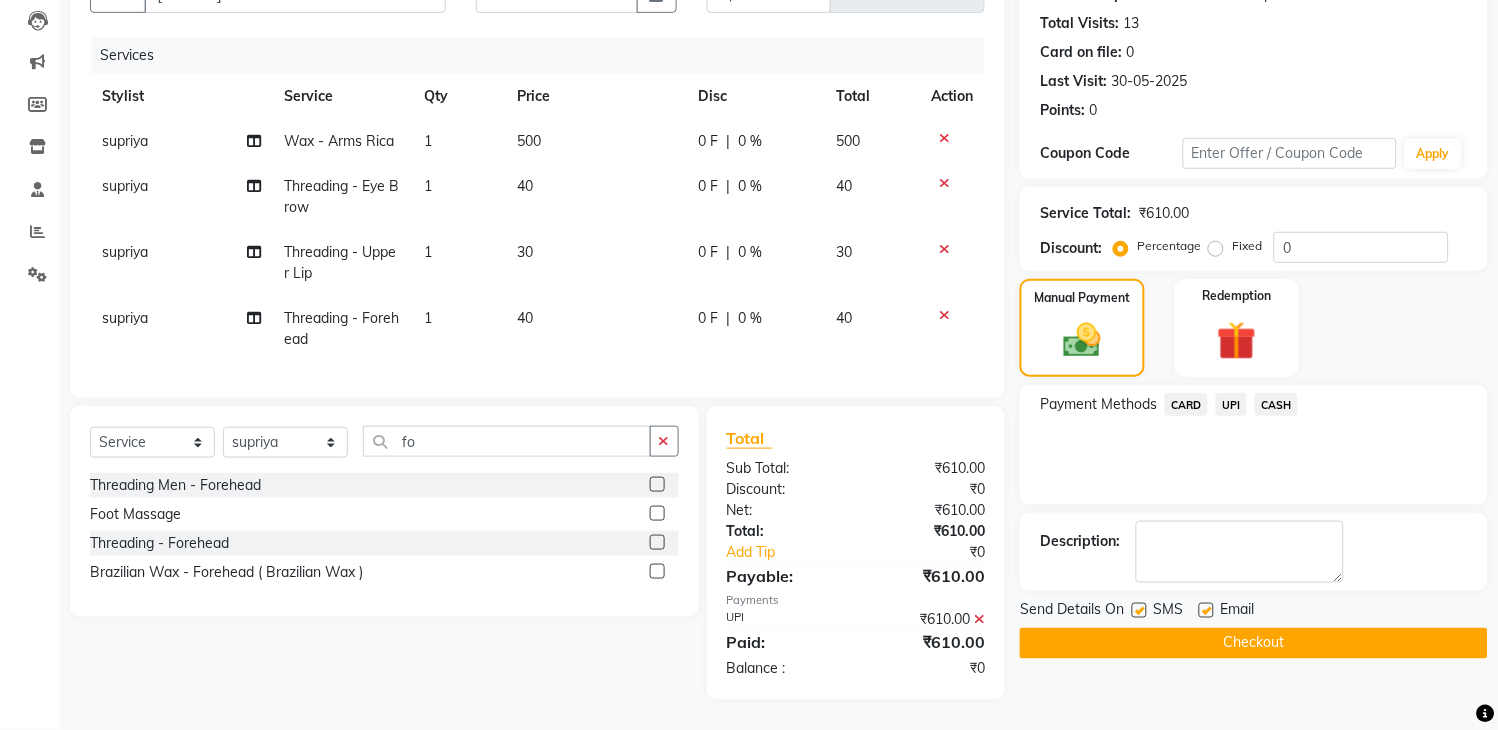 click on "Checkout" 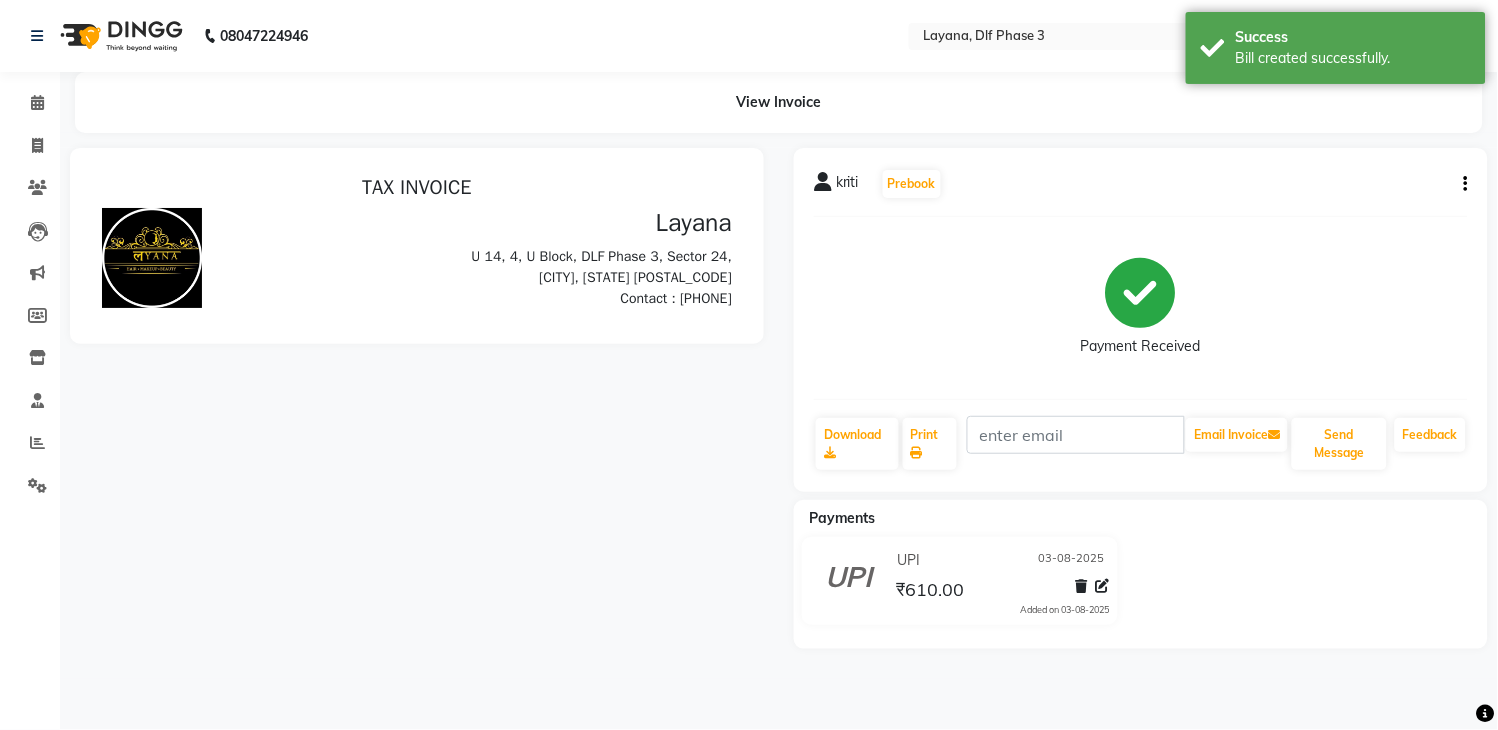 scroll, scrollTop: 0, scrollLeft: 0, axis: both 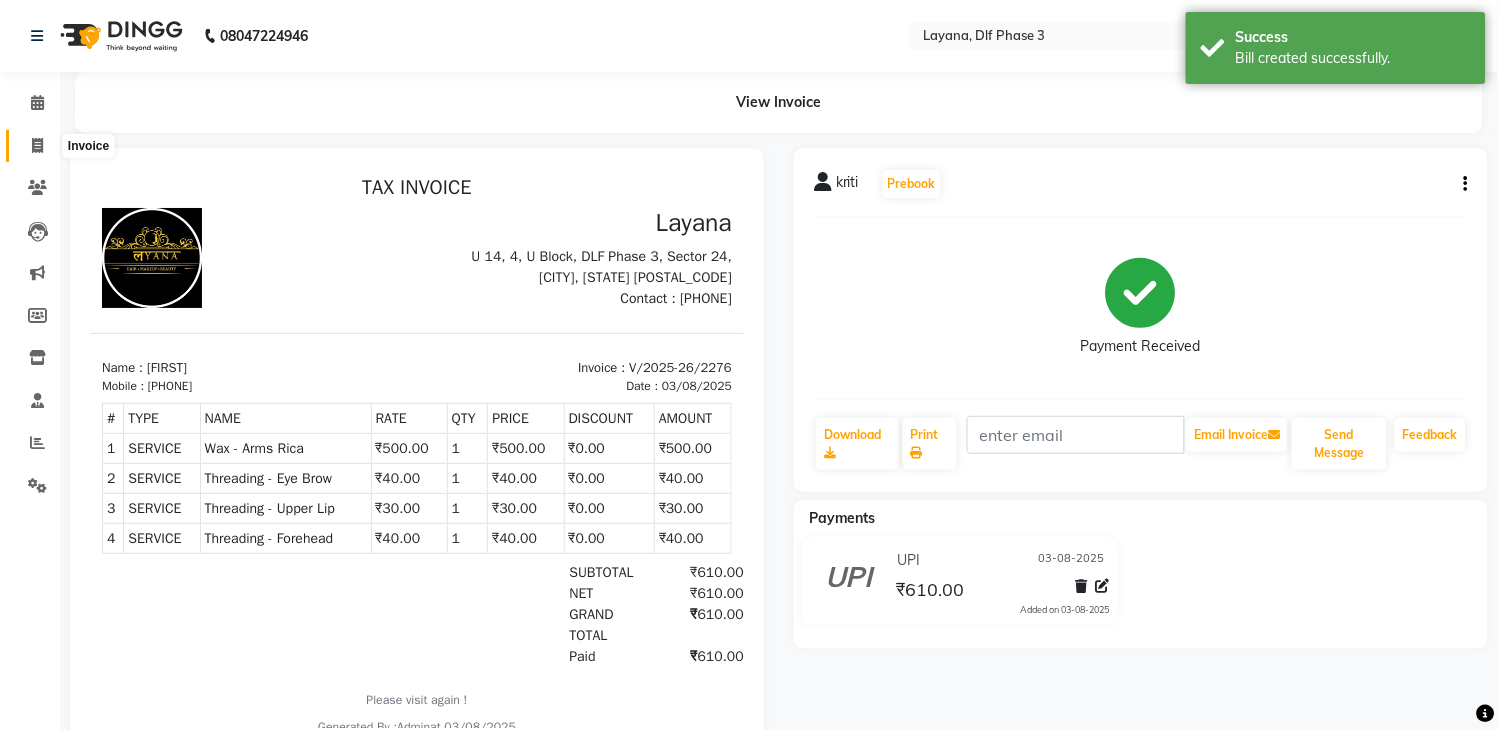 click 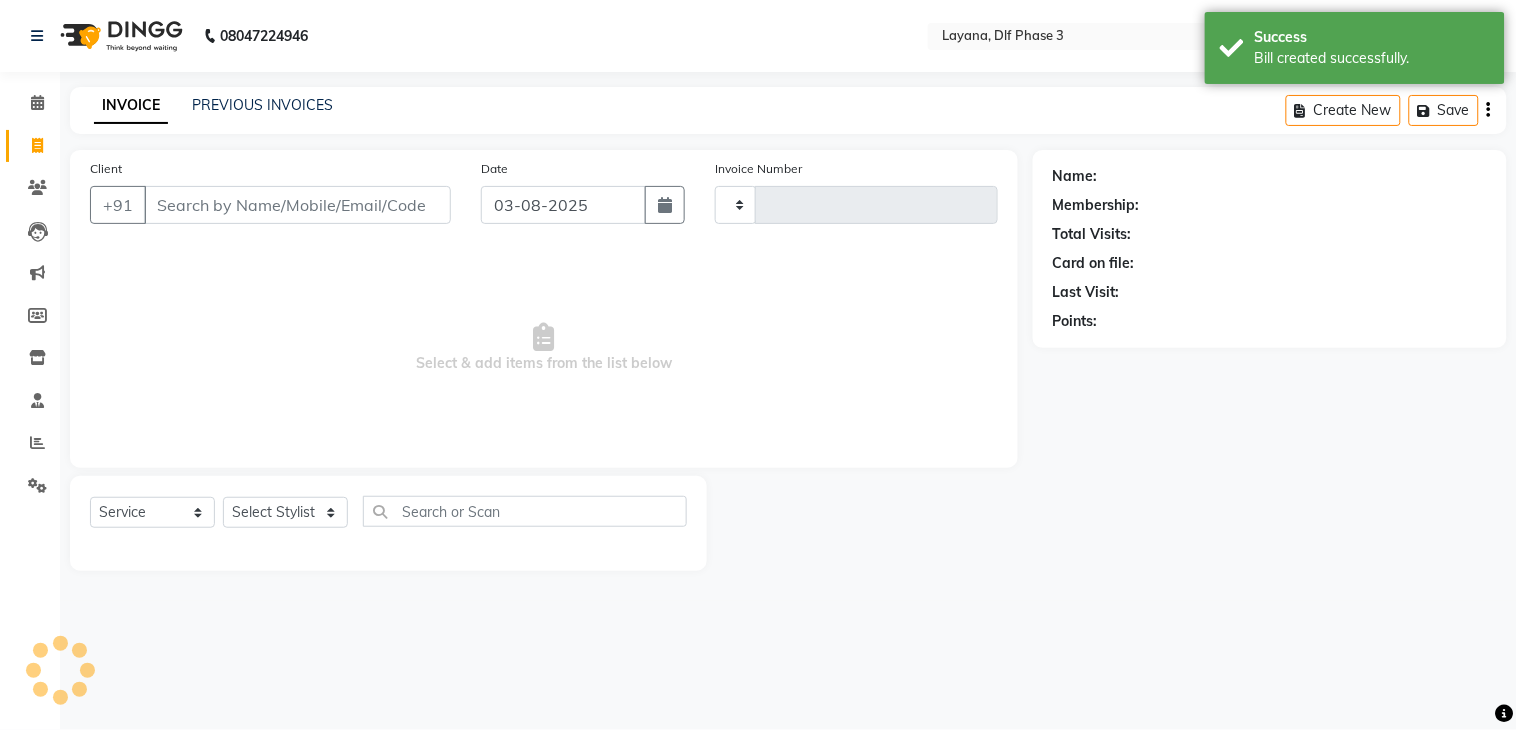 type on "2277" 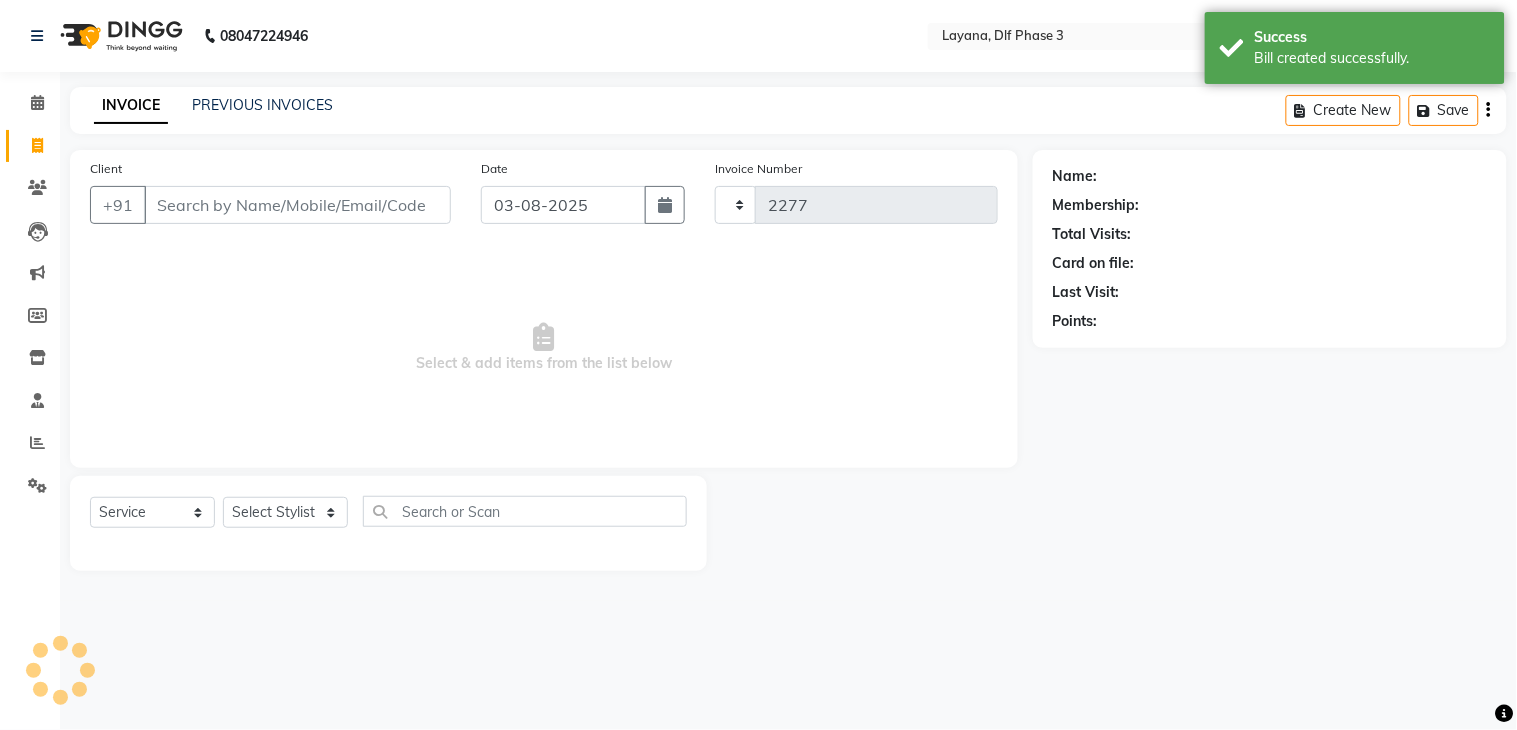 select on "6973" 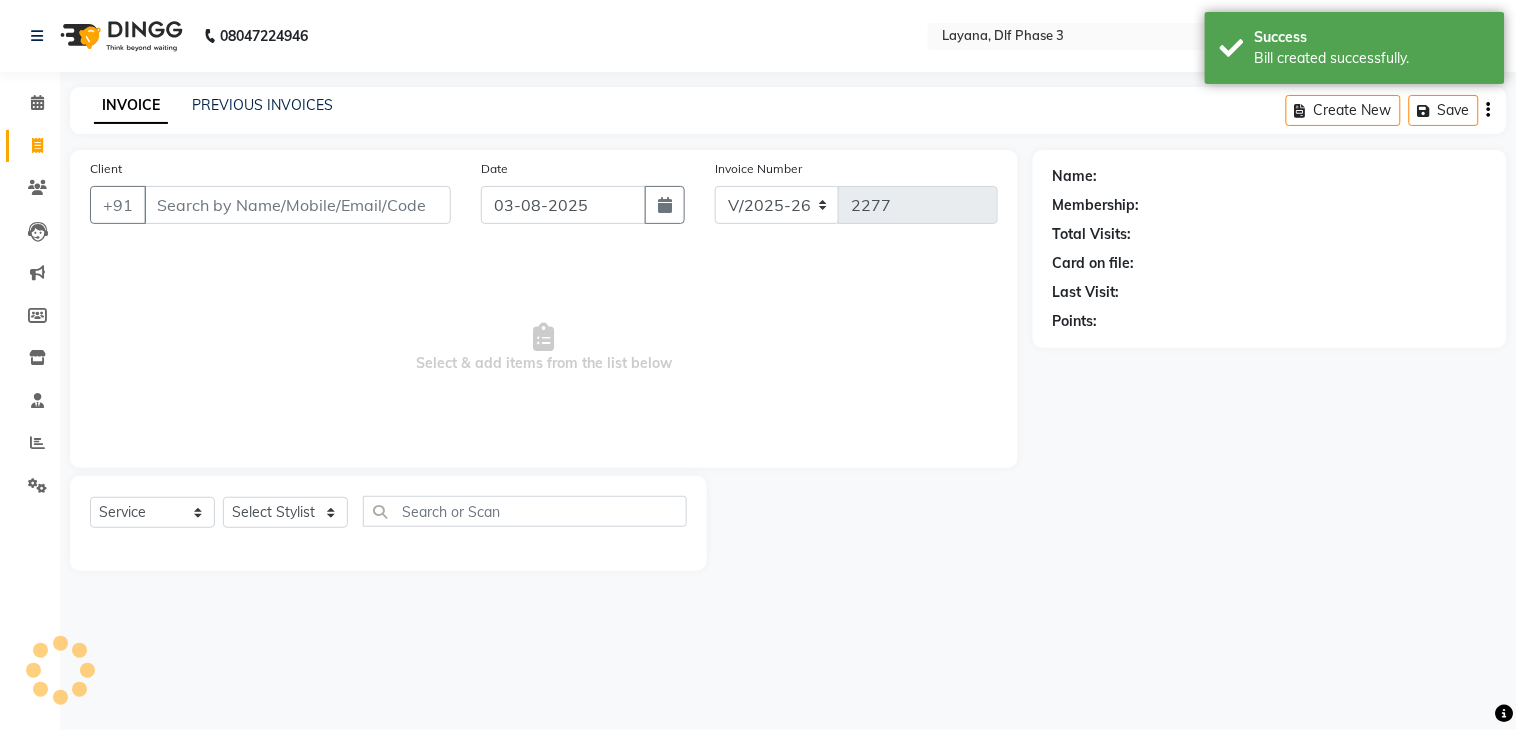 click on "Client" at bounding box center [297, 205] 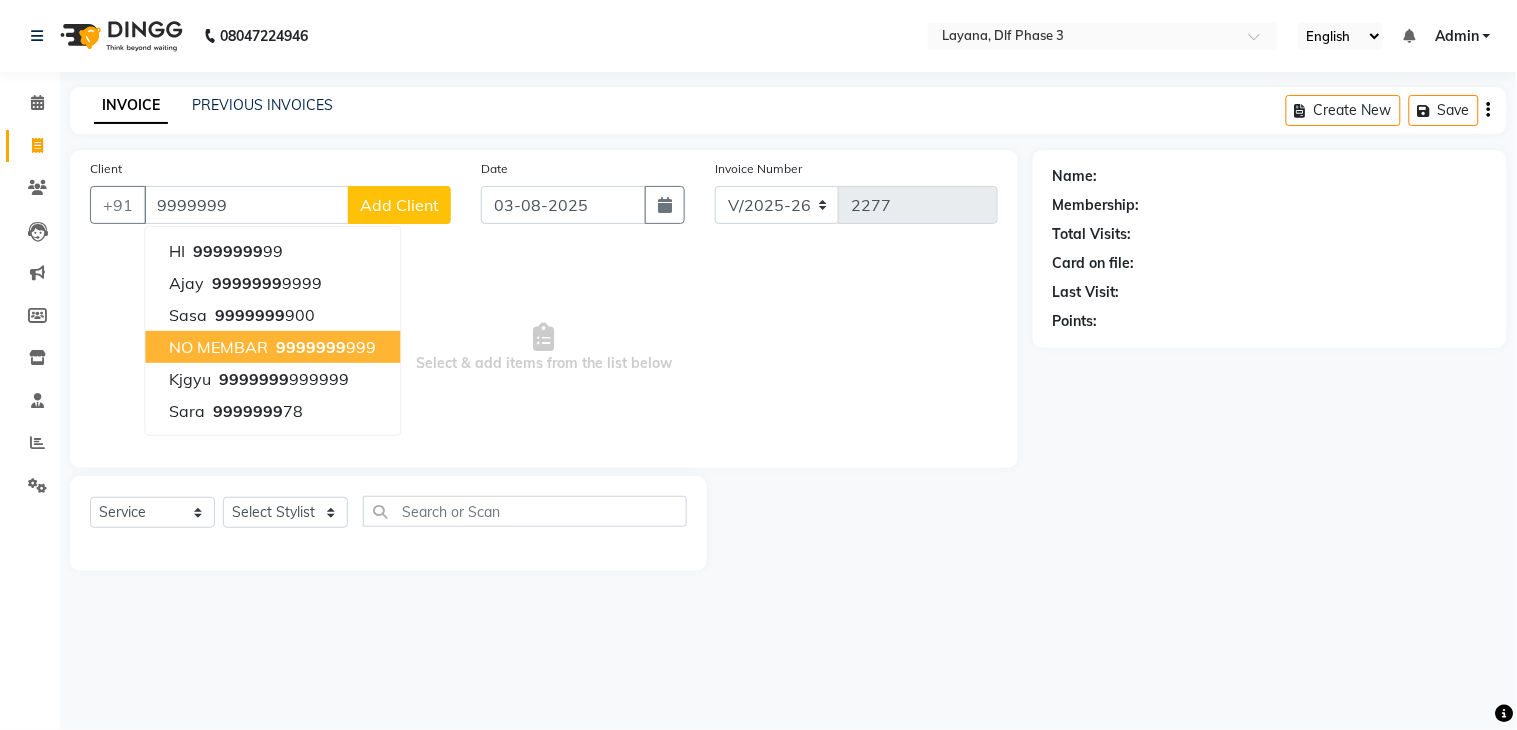 click on "NO MEMBAR" at bounding box center (218, 347) 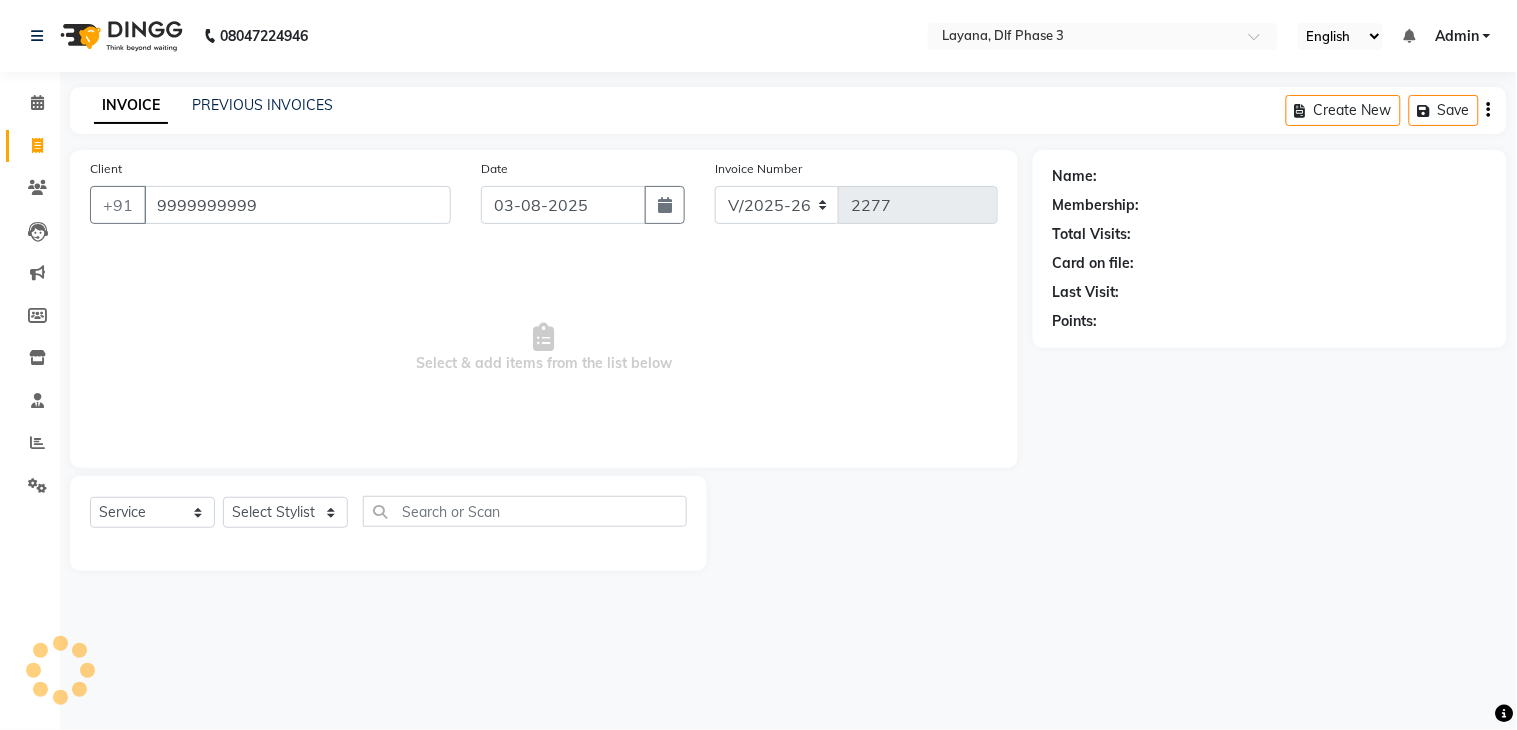 type on "9999999999" 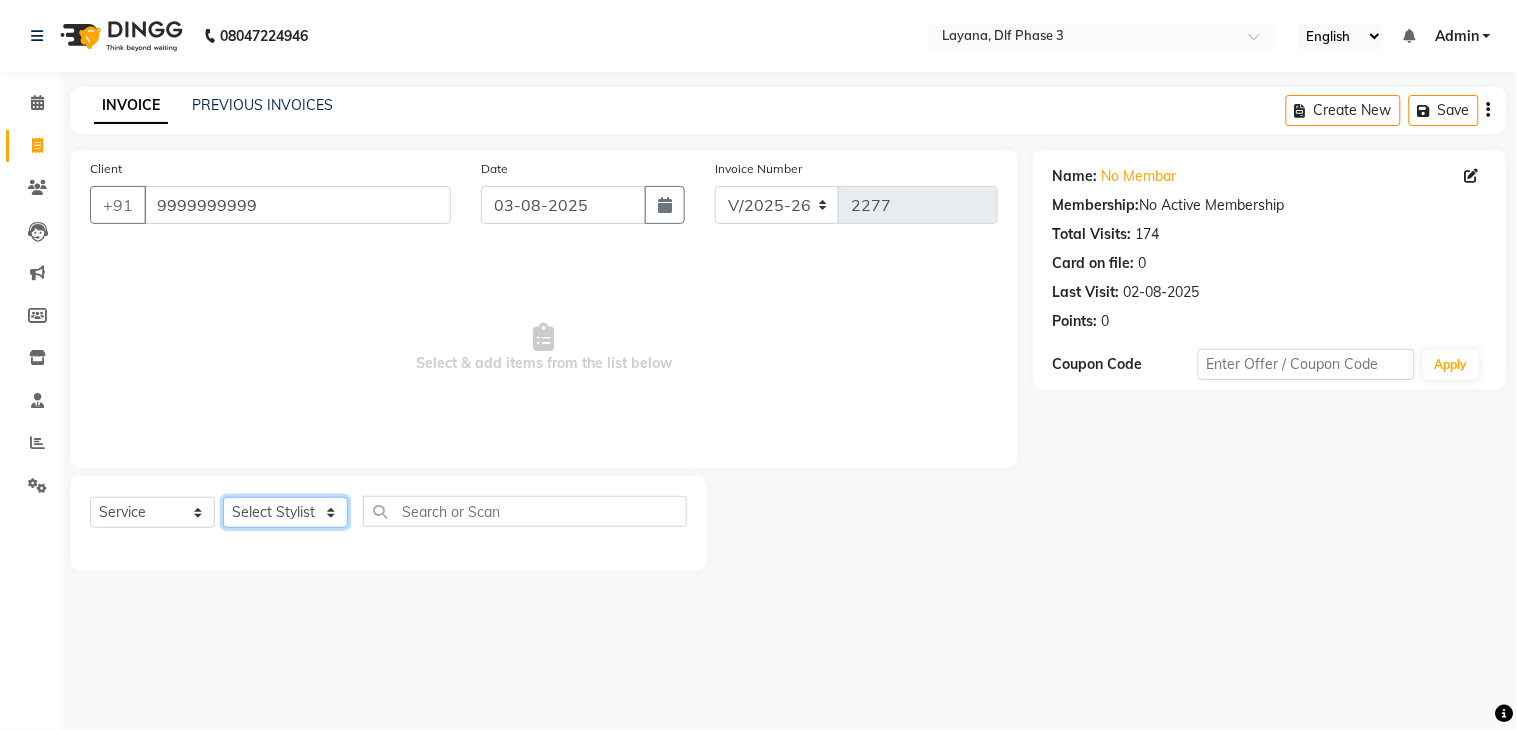 click on "Select Stylist [FIRST] [FIRST] [FIRST] [FIRST] [FIRST] [FIRST] [FIRST] [FIRST]" 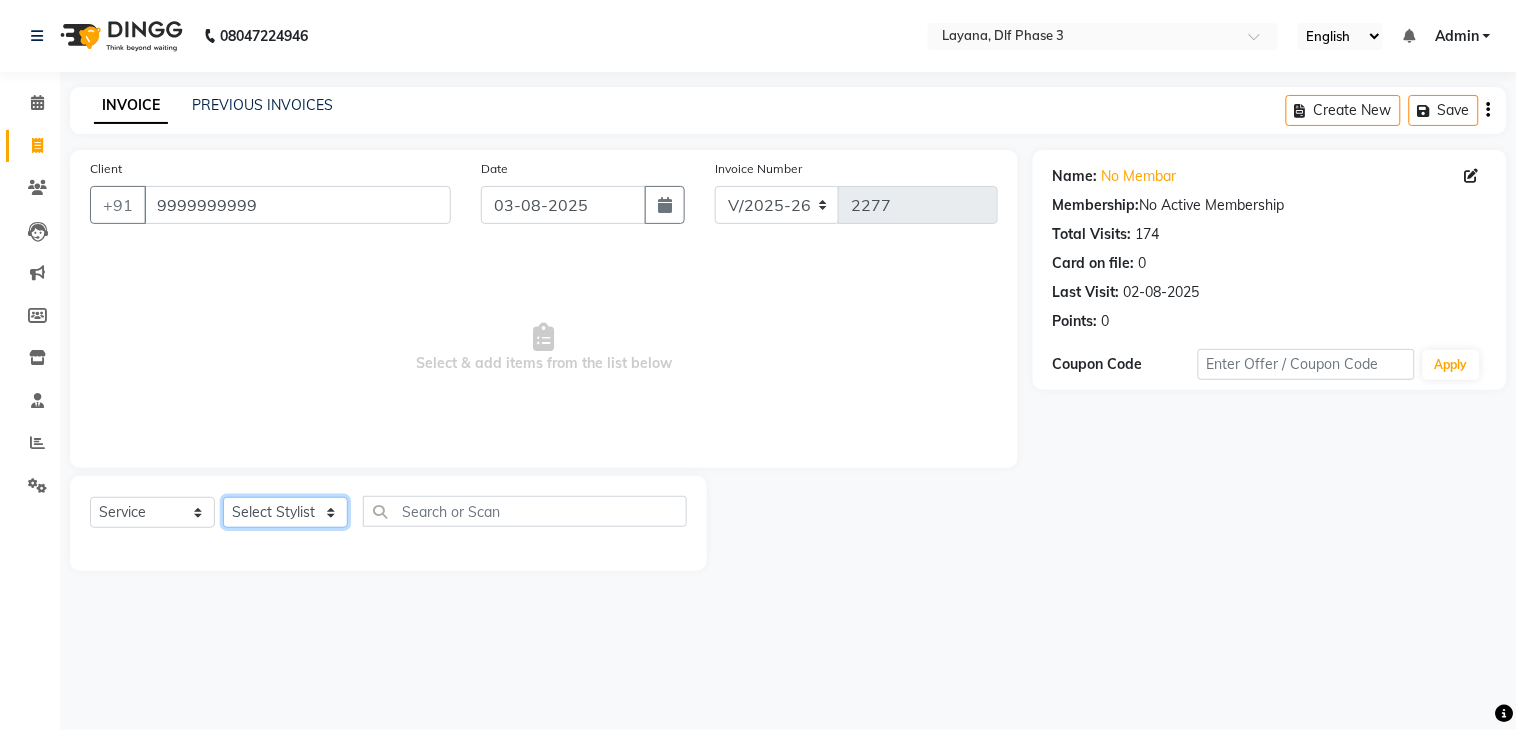 select on "57637" 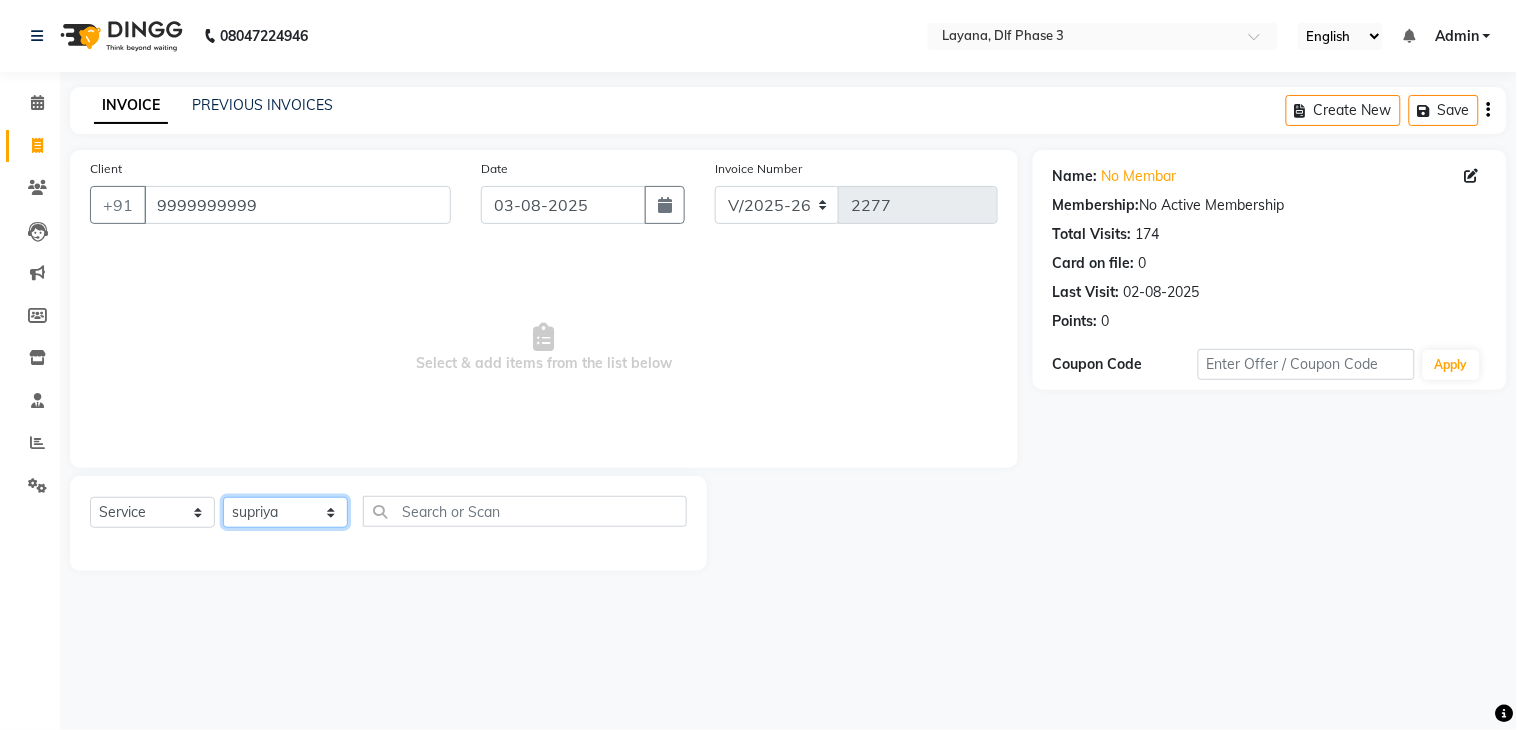 click on "Select Stylist [FIRST] [FIRST] [FIRST] [FIRST] [FIRST] [FIRST] [FIRST] [FIRST]" 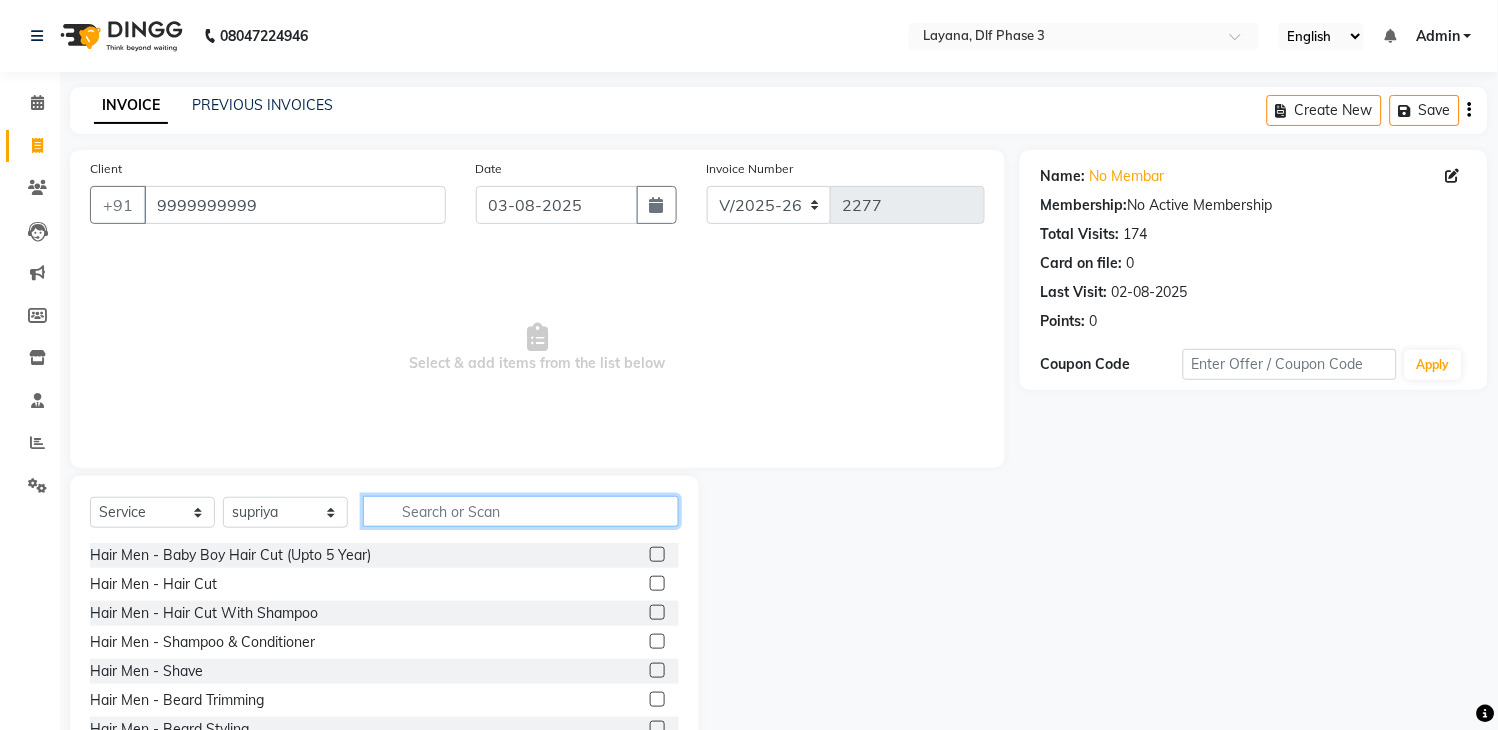 click 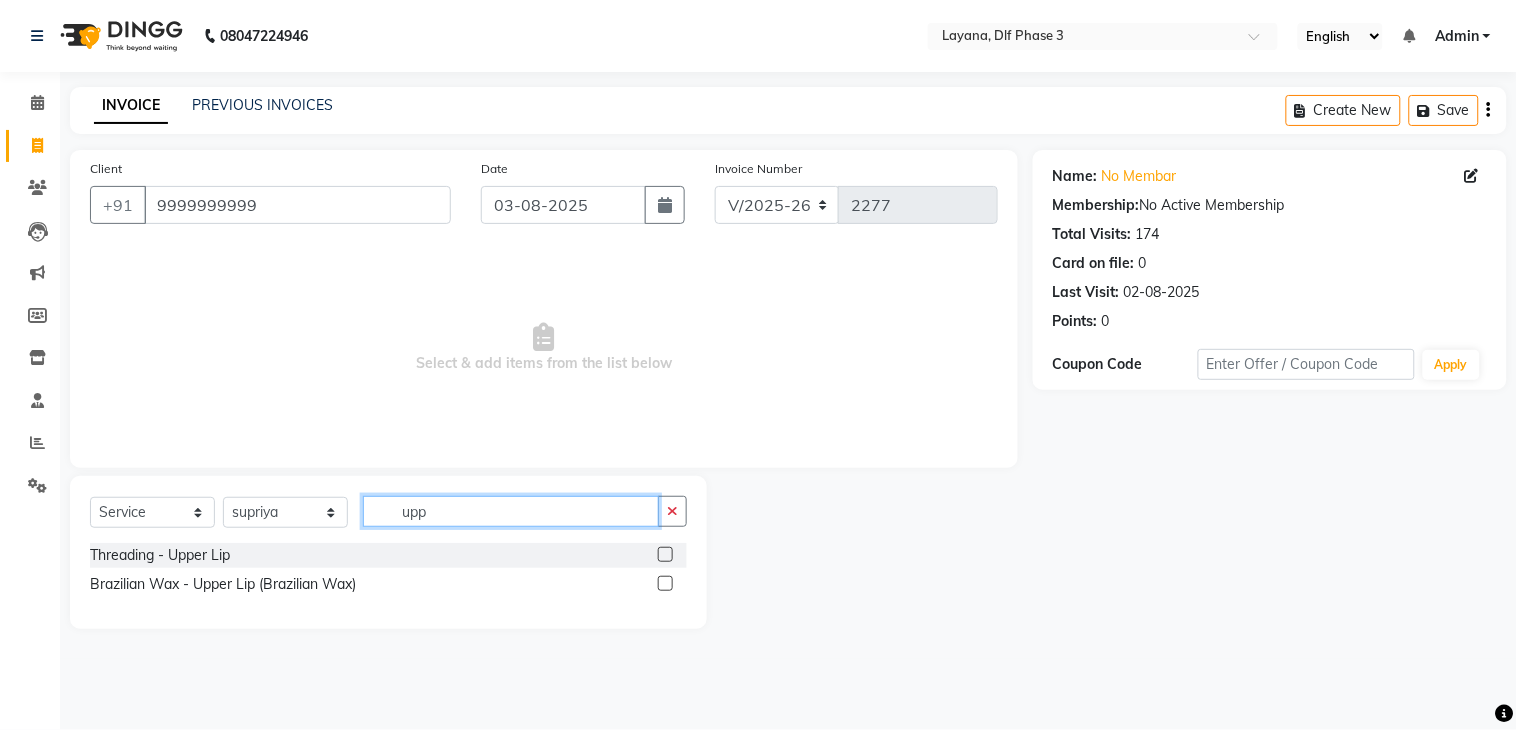 type on "upp" 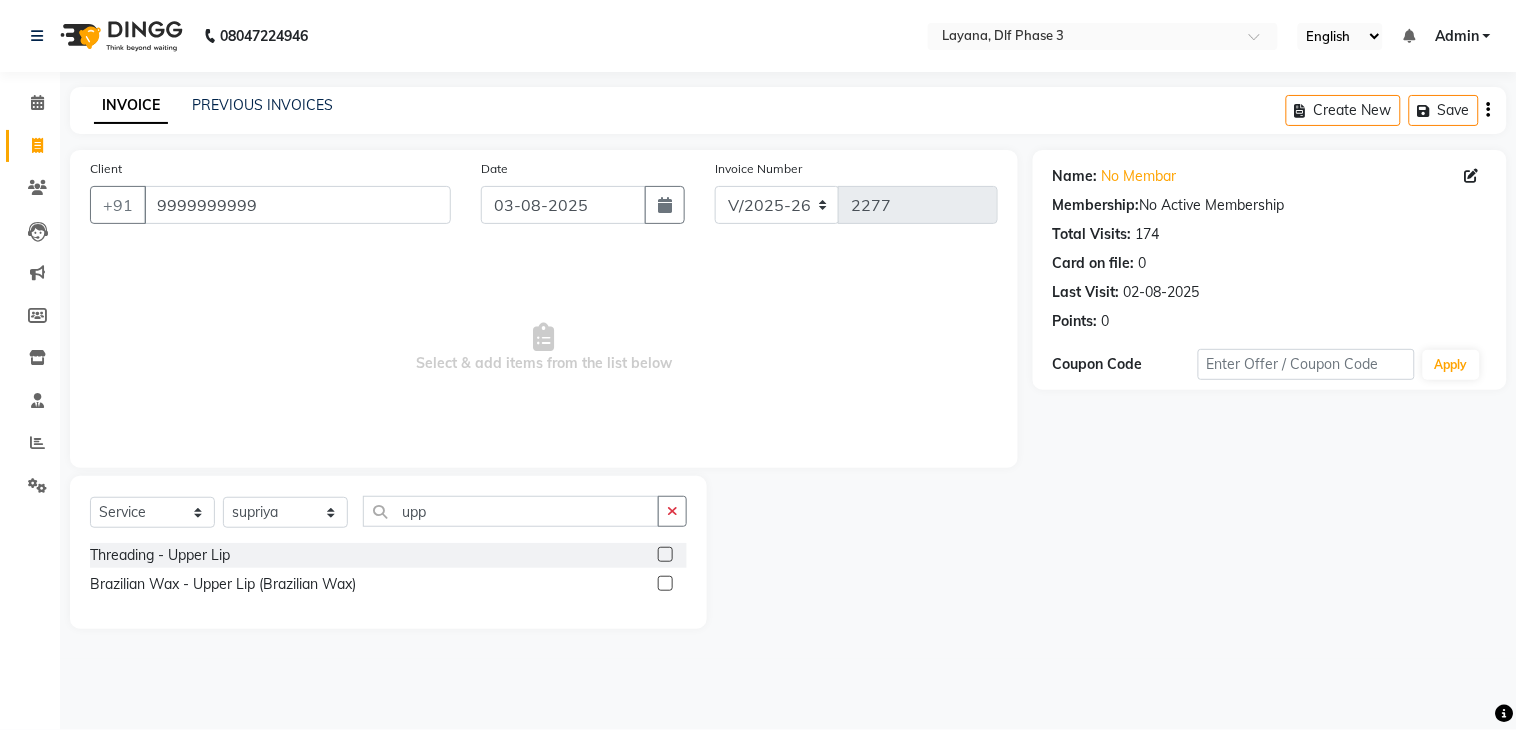 click 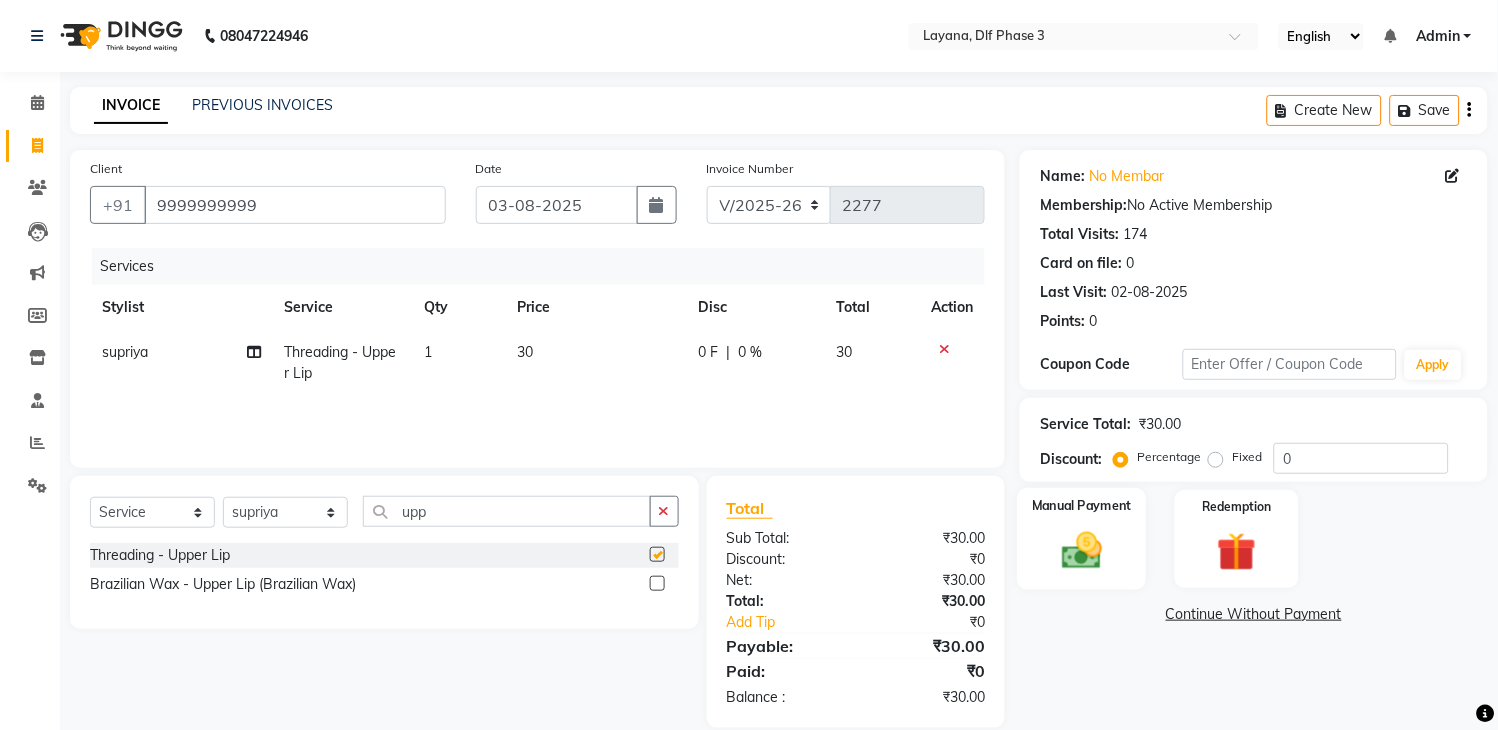 checkbox on "false" 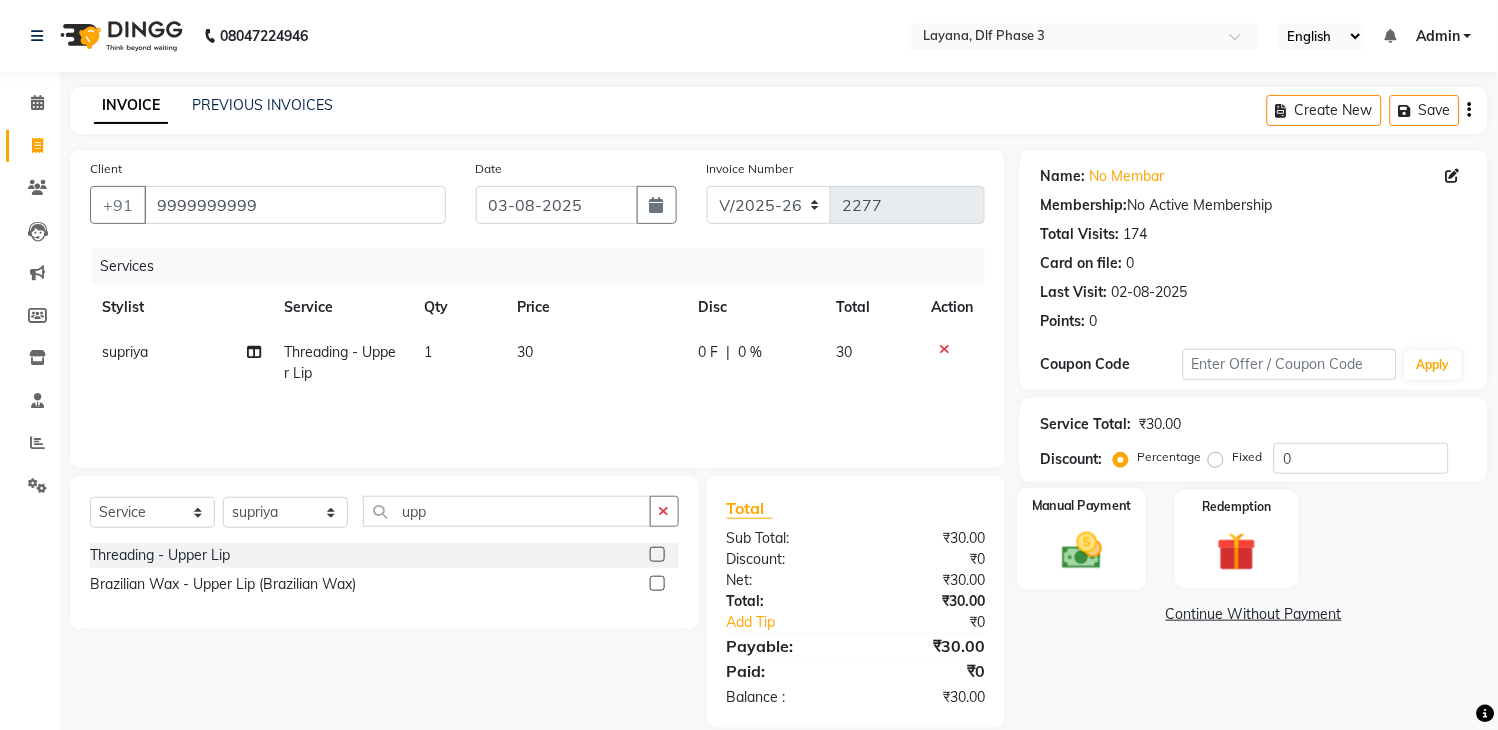 click 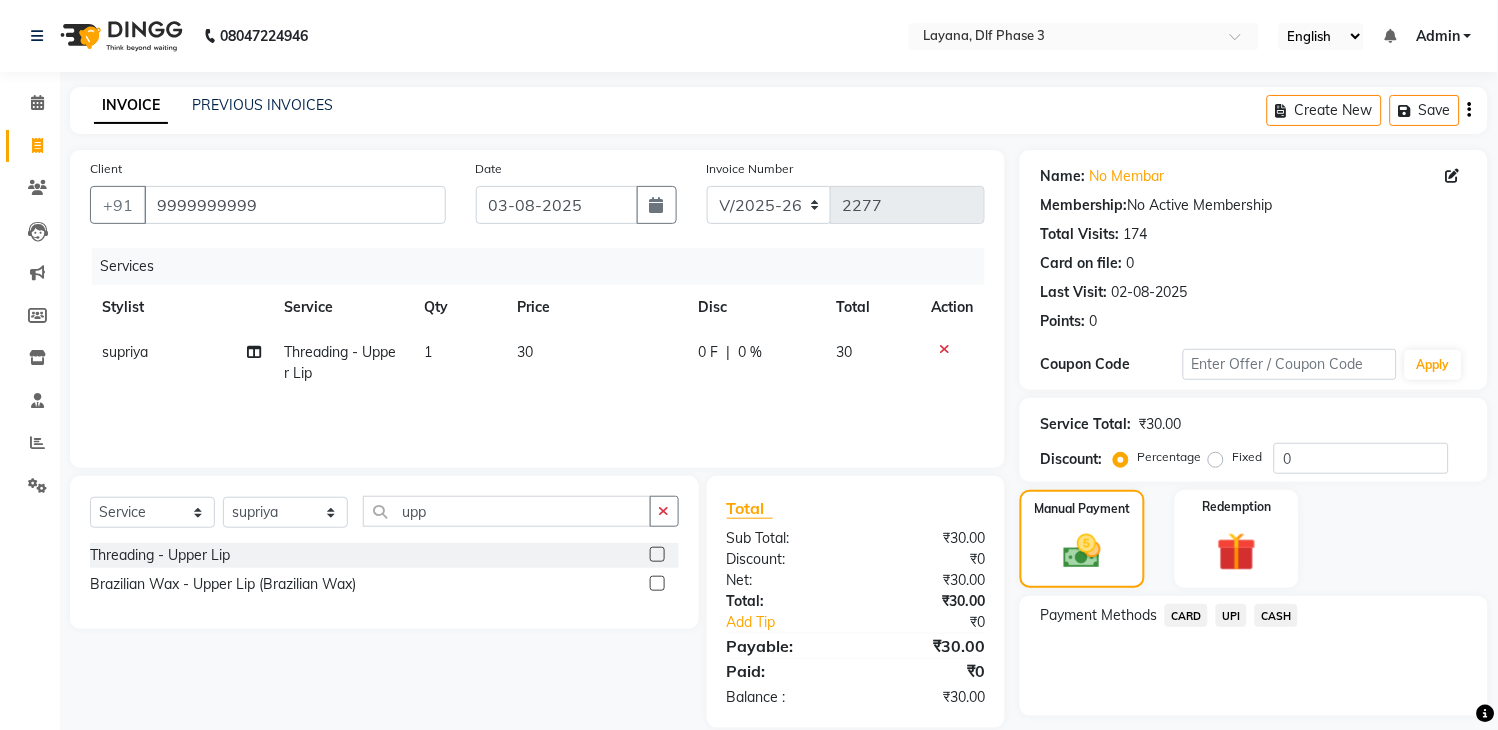 click on "UPI" 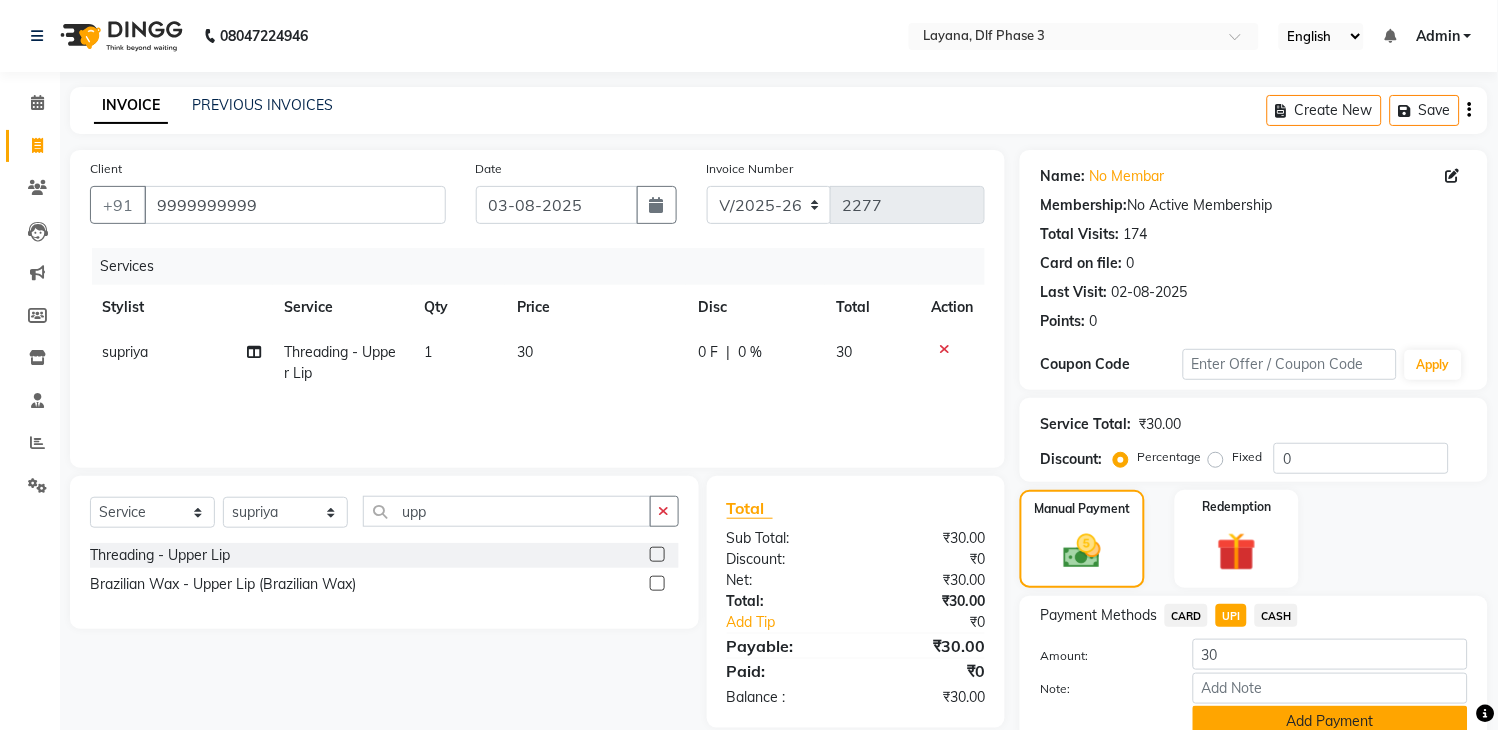 click on "Add Payment" 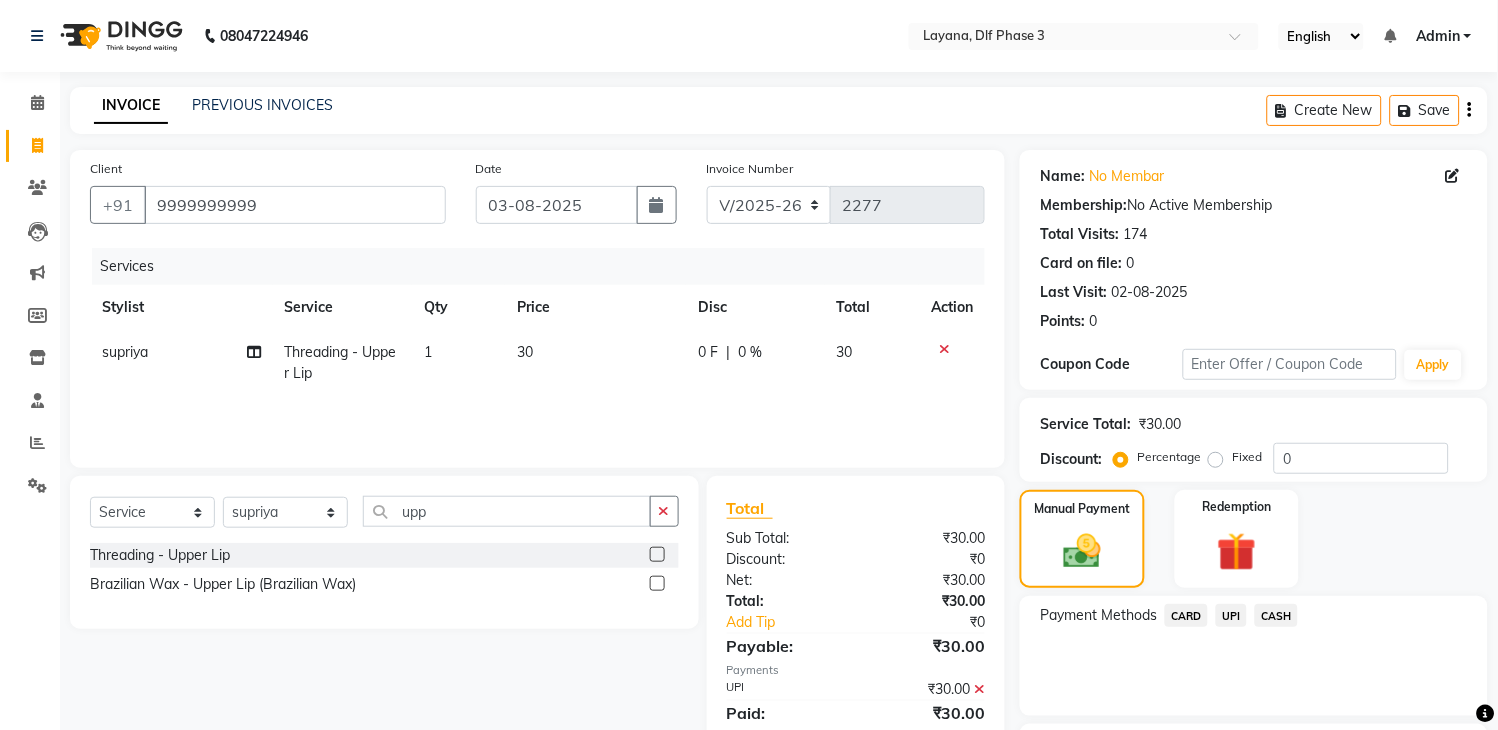 scroll, scrollTop: 170, scrollLeft: 0, axis: vertical 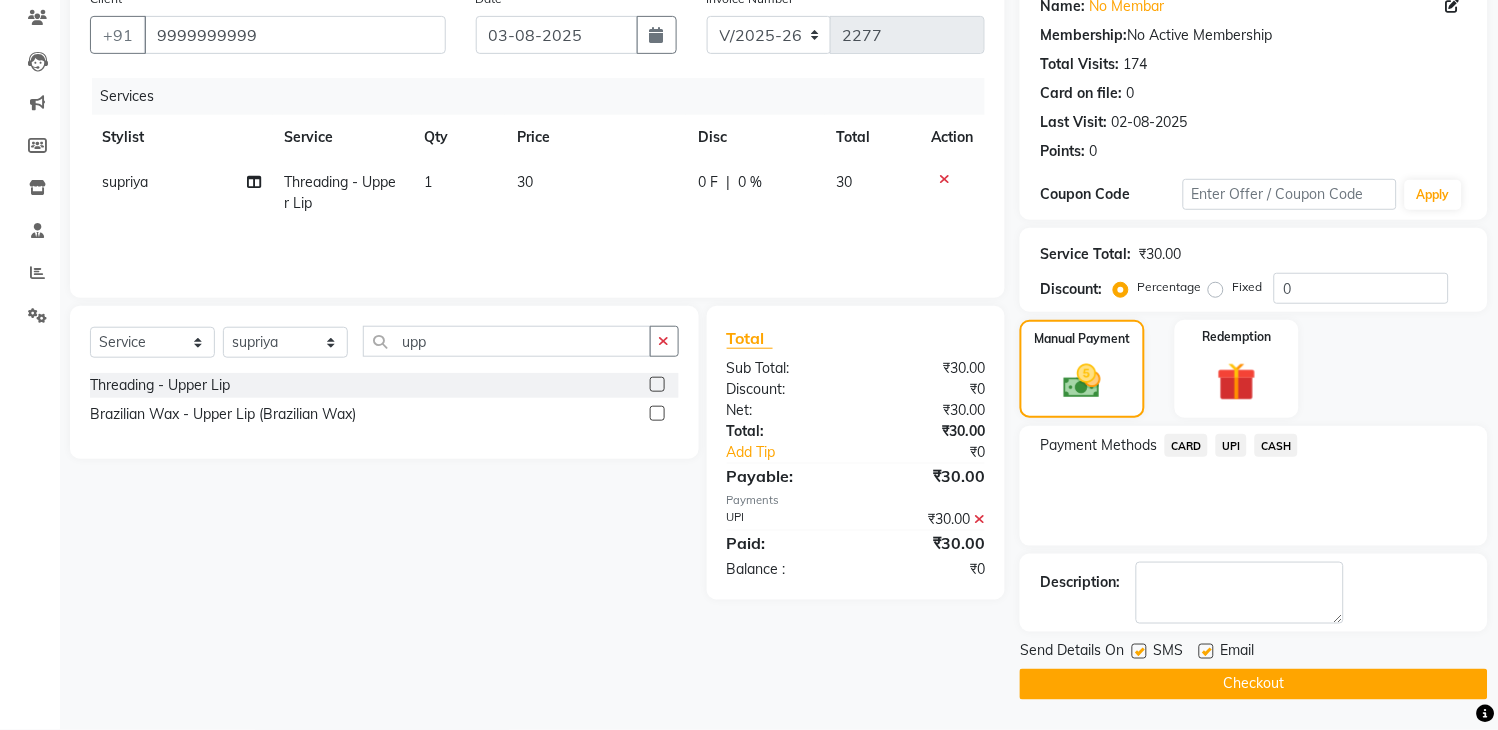 click on "Checkout" 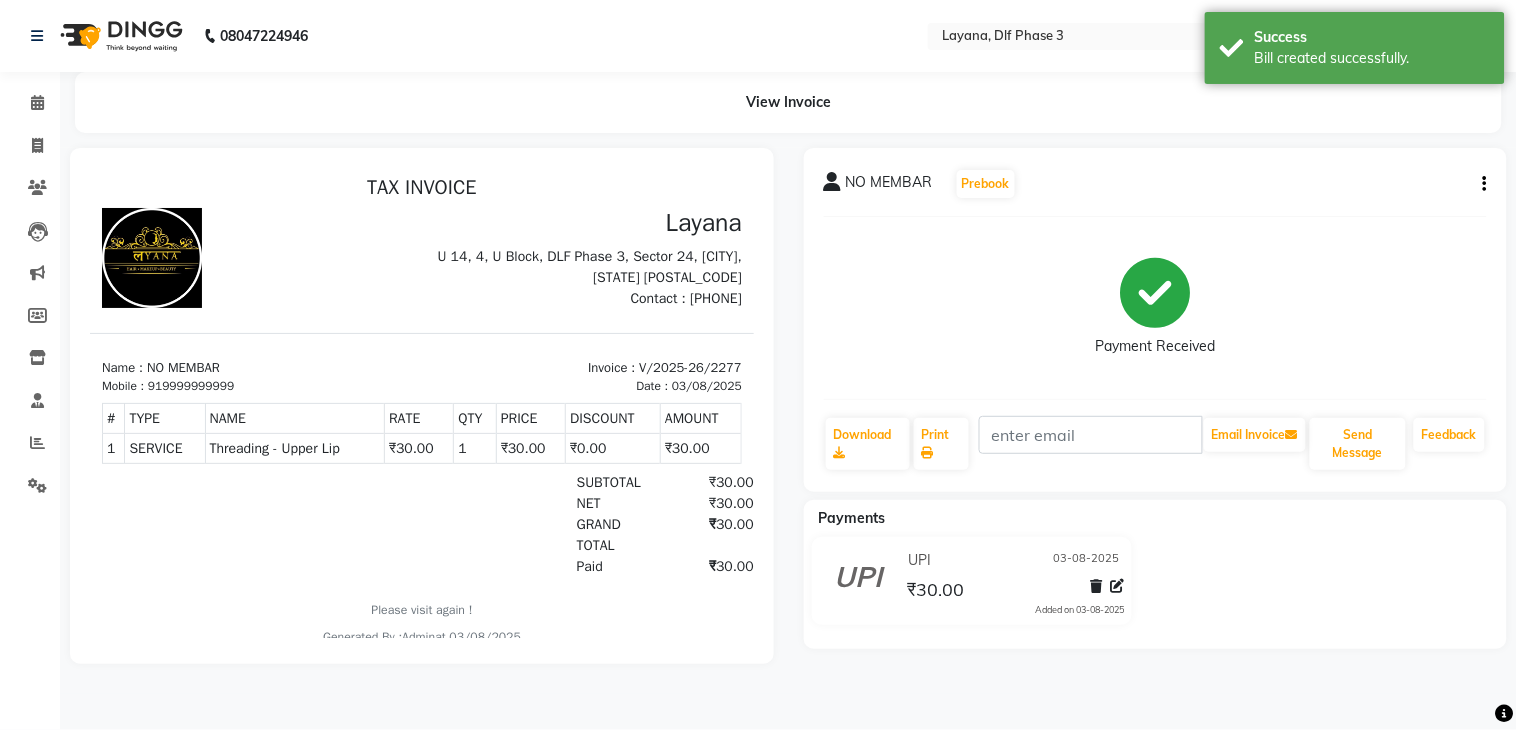 scroll, scrollTop: 0, scrollLeft: 0, axis: both 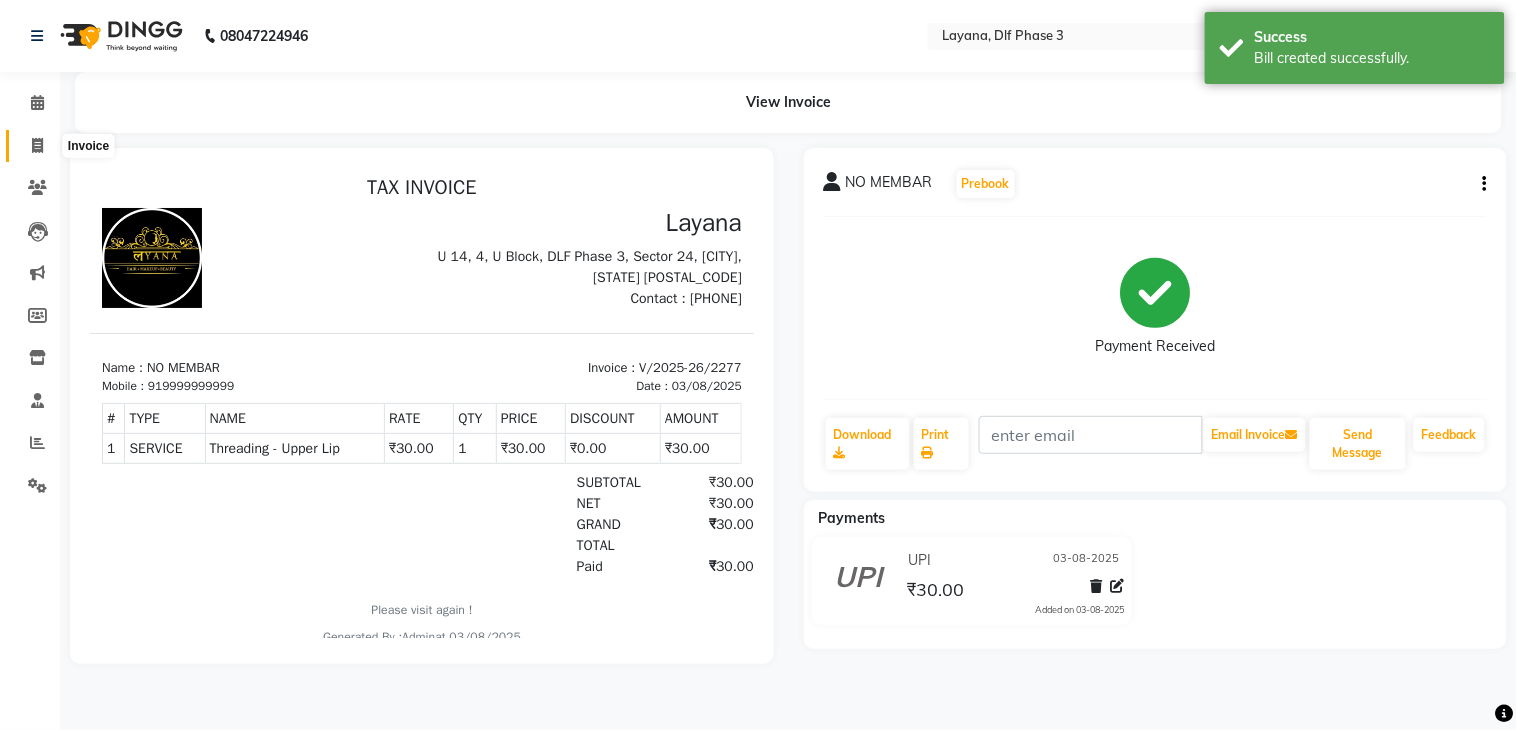 click 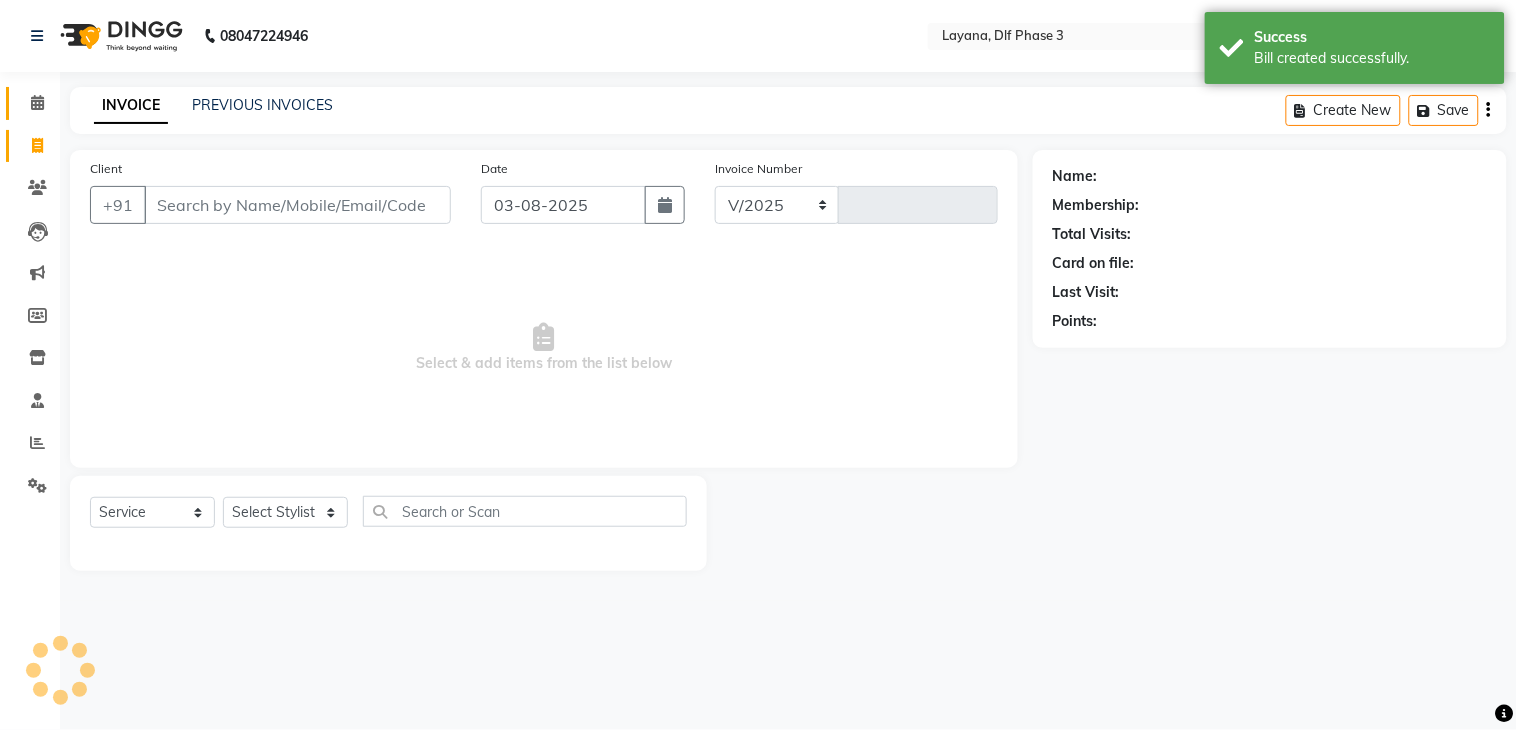 select on "6973" 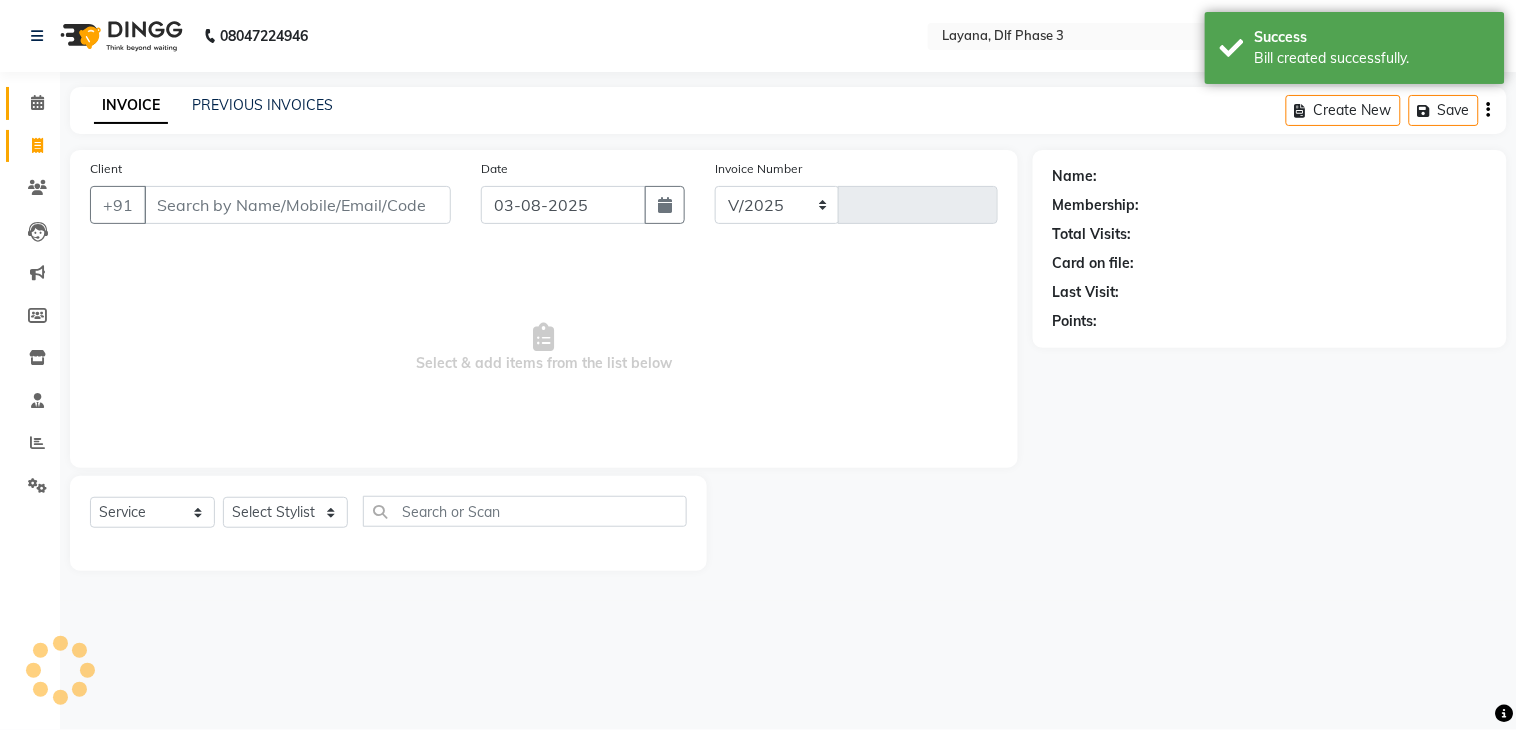 type on "2278" 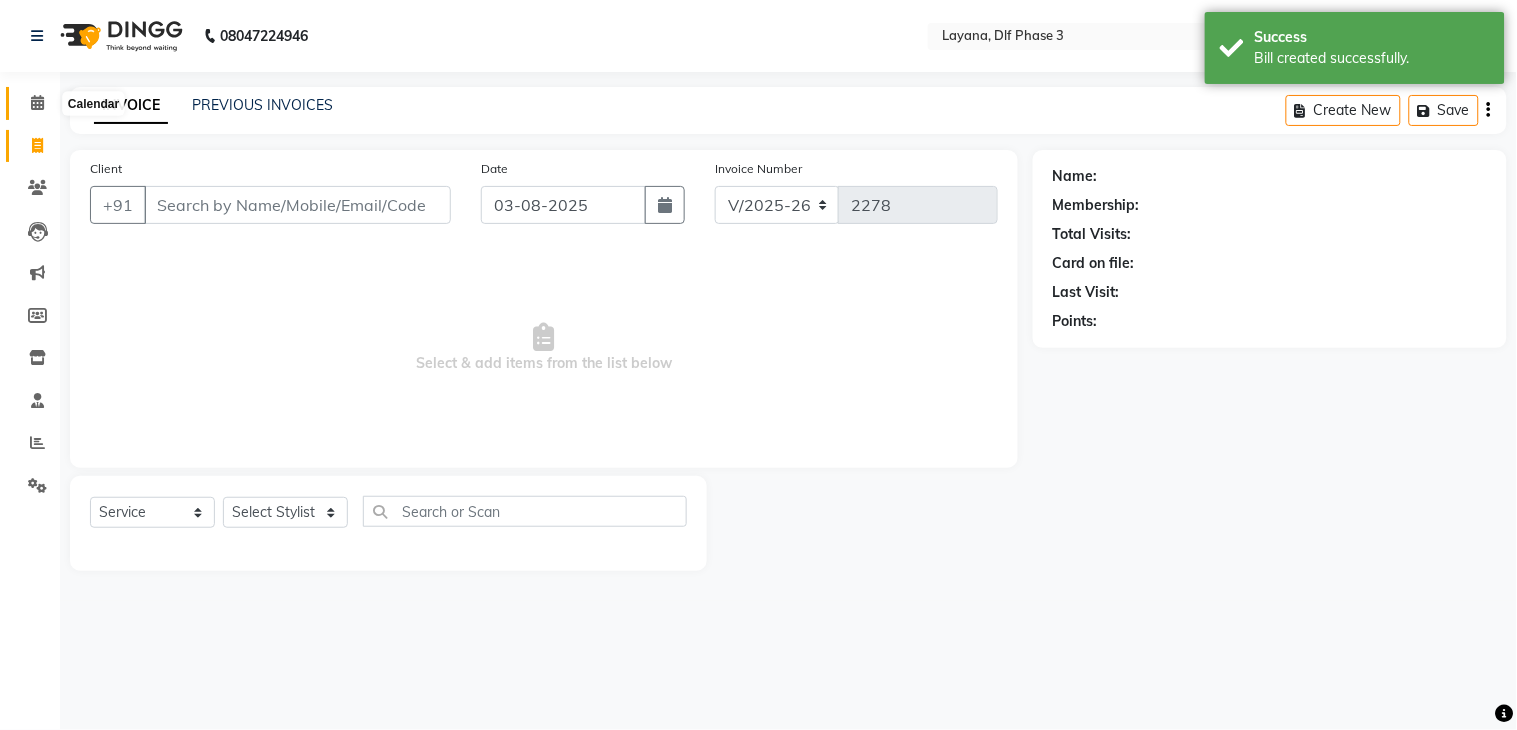 click 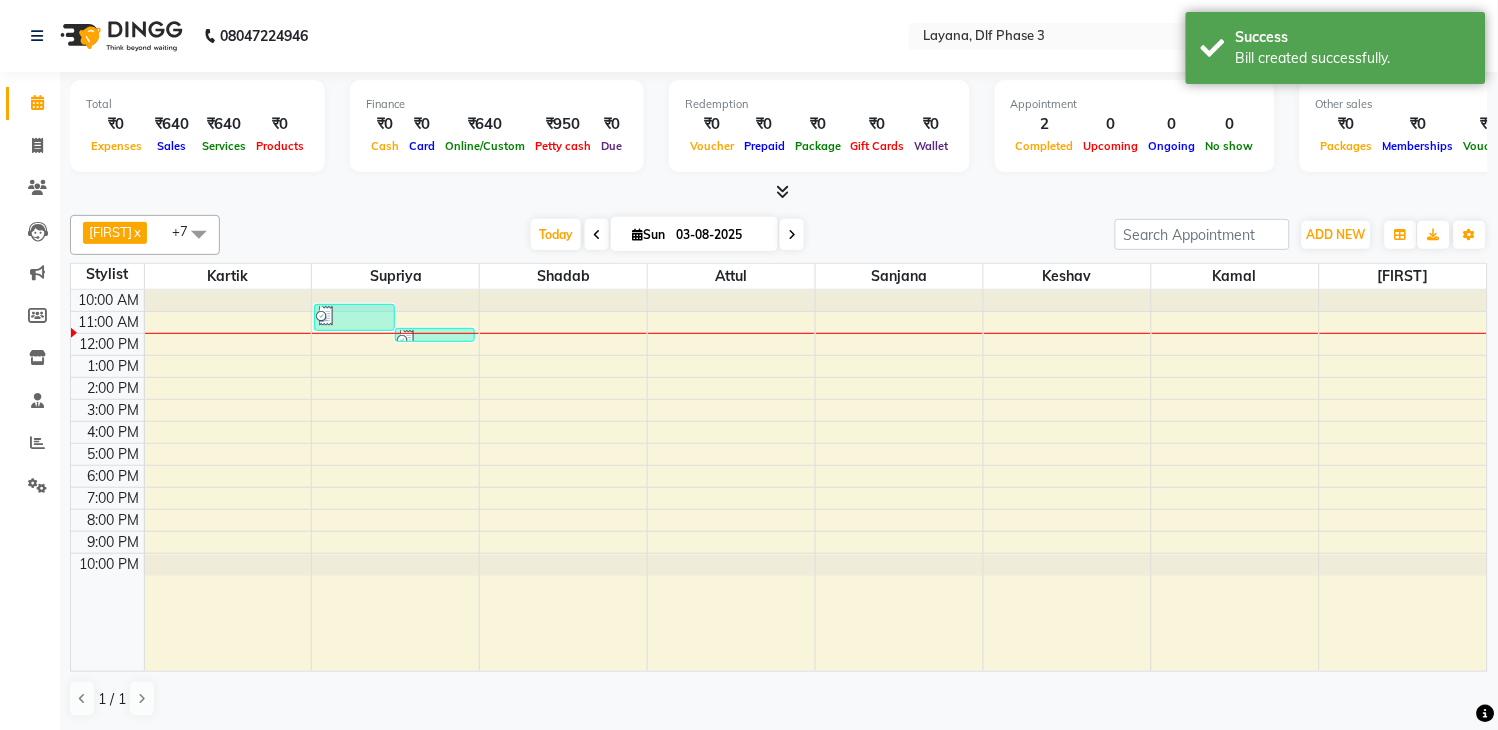 click on "x" at bounding box center (136, 232) 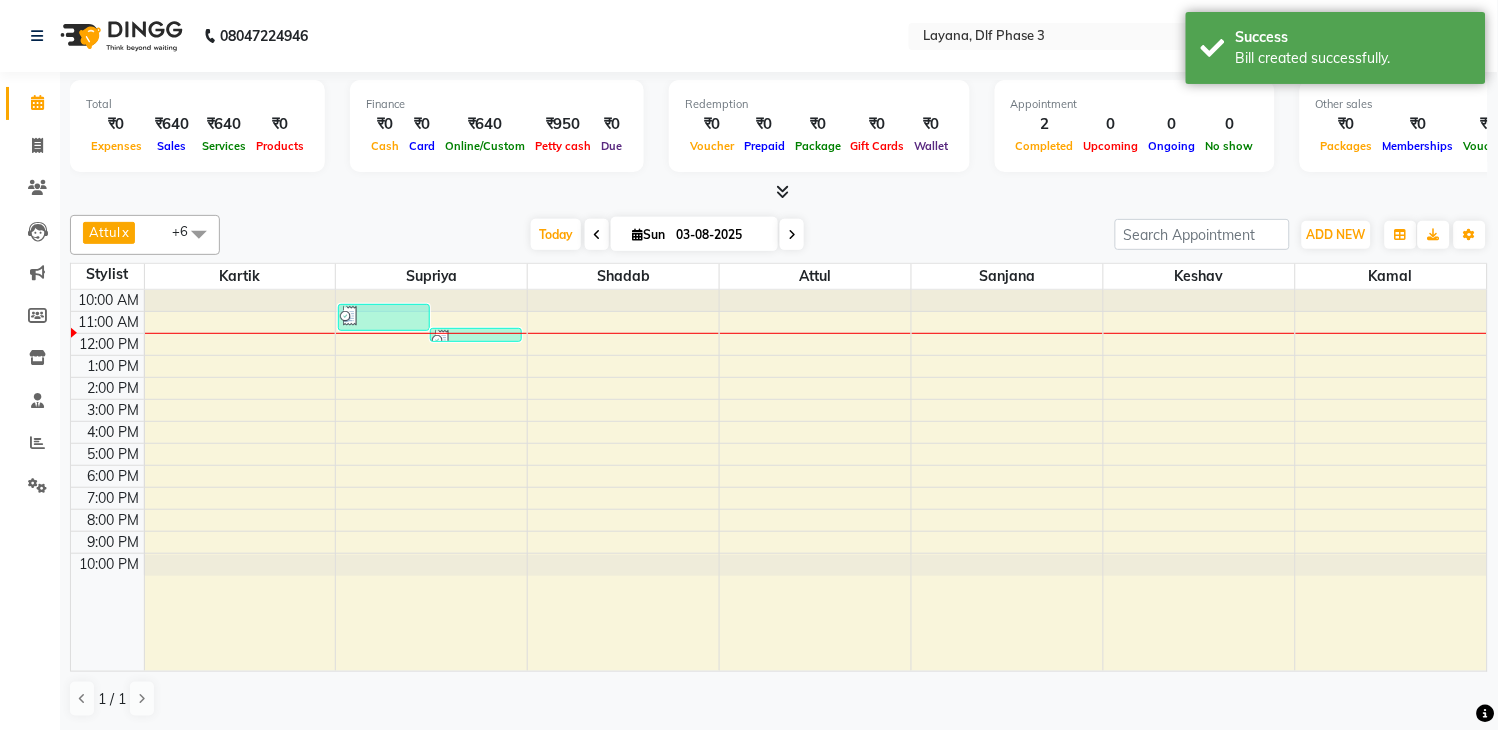 click at bounding box center [199, 234] 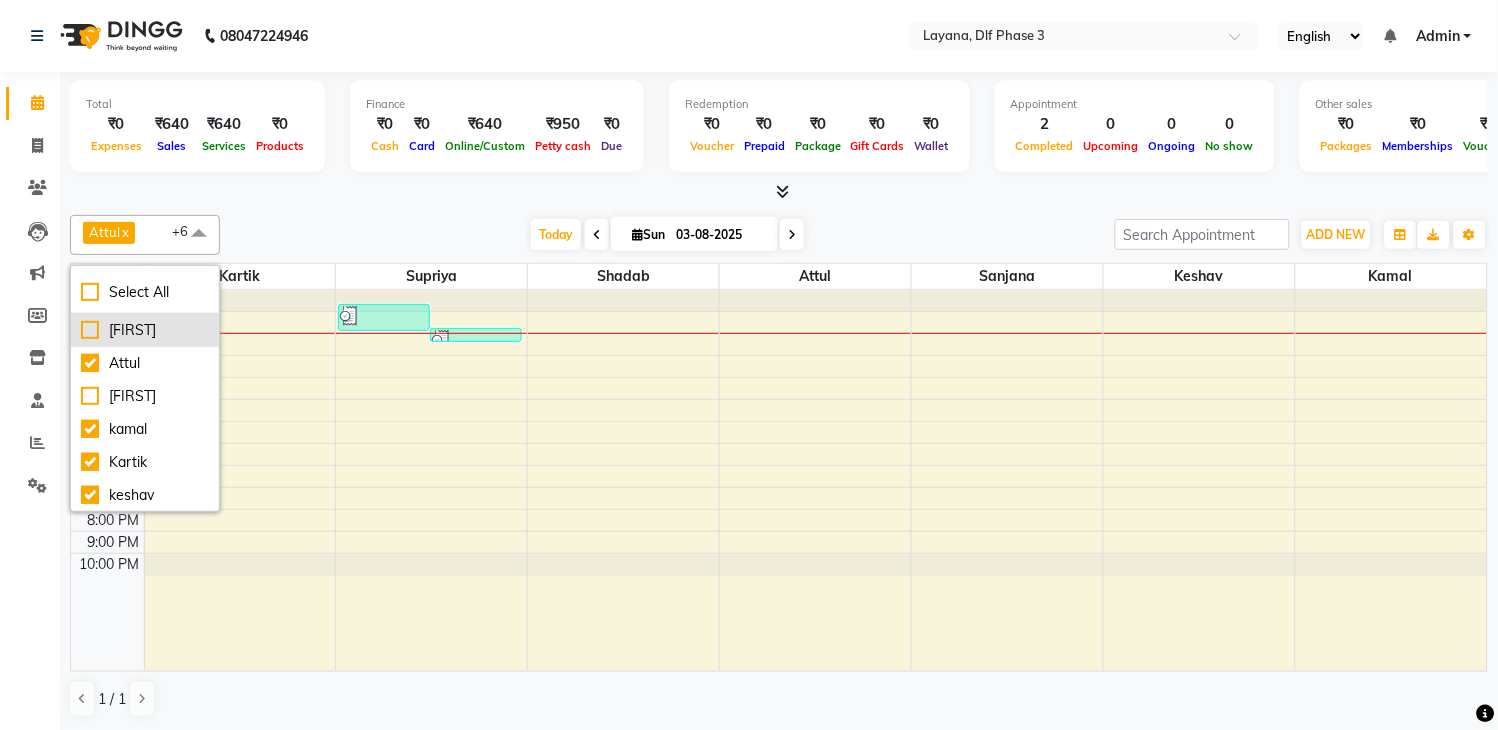click on "[FIRST]" at bounding box center [145, 330] 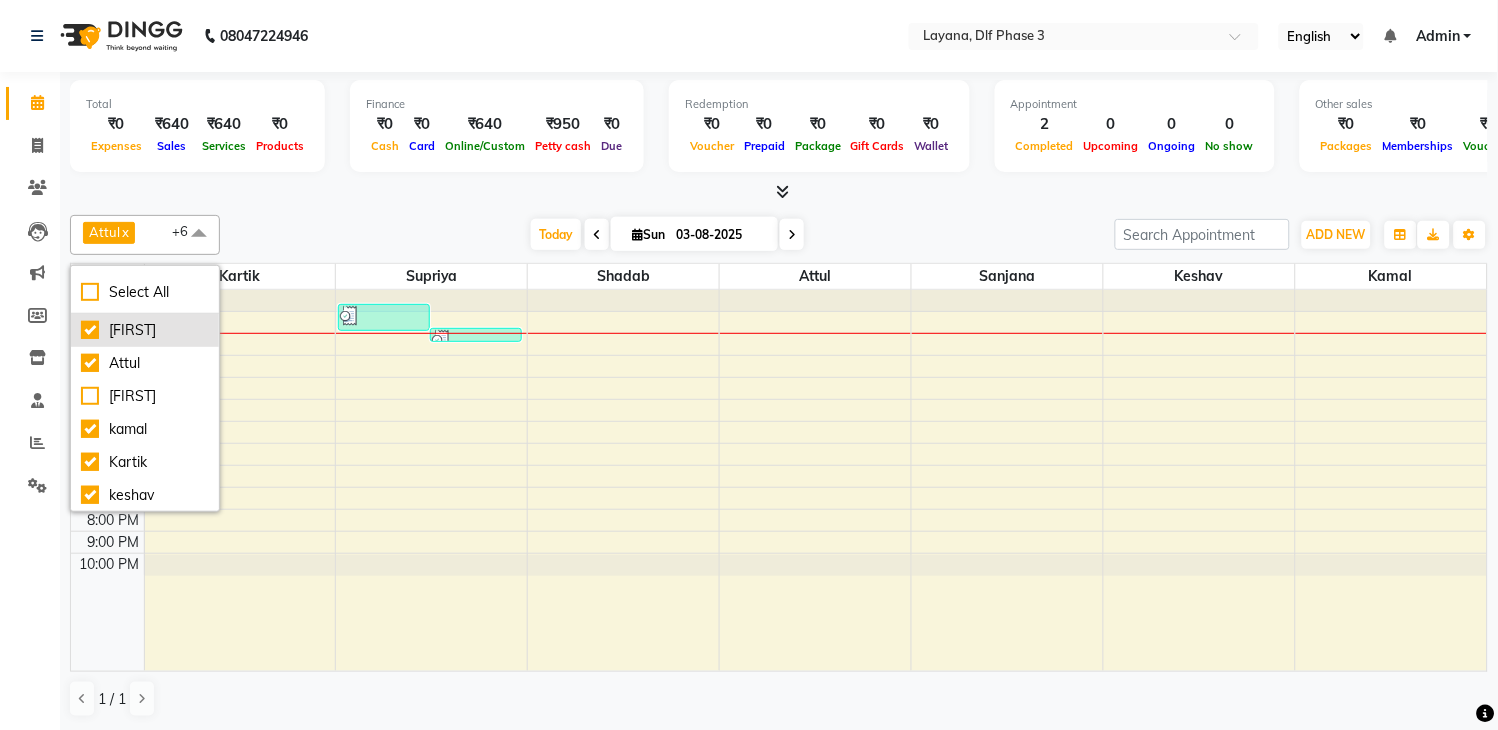 checkbox on "true" 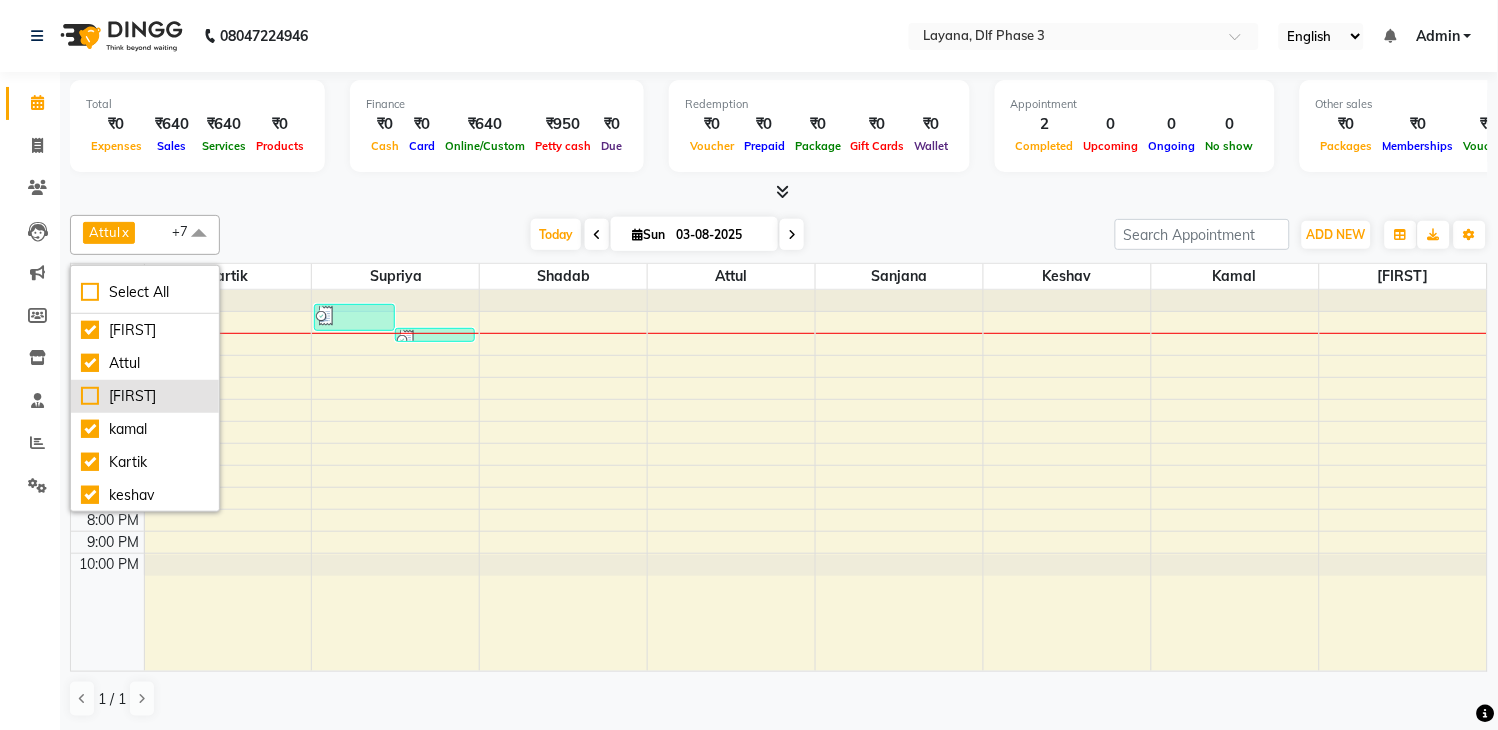 click on "[FIRST]" at bounding box center (145, 396) 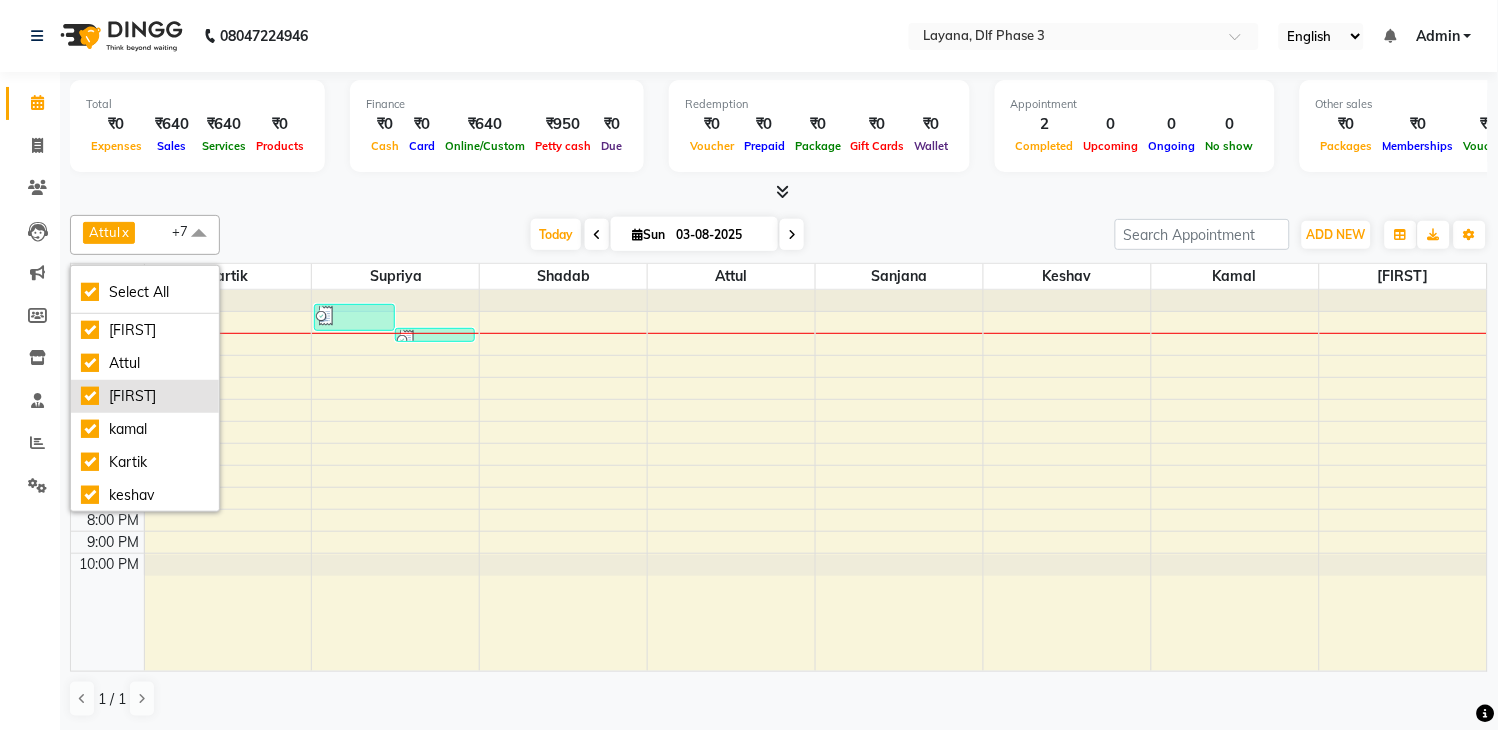 checkbox on "true" 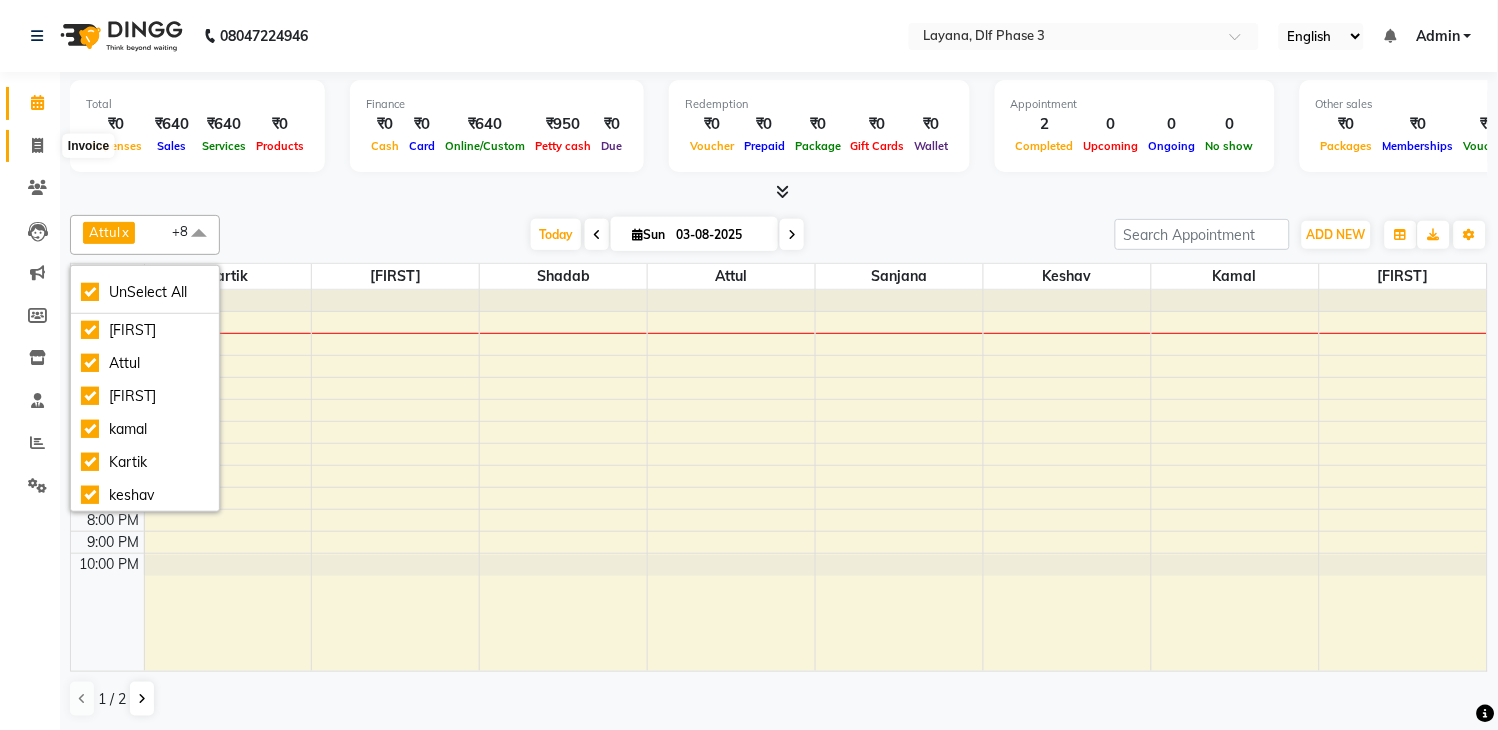 click 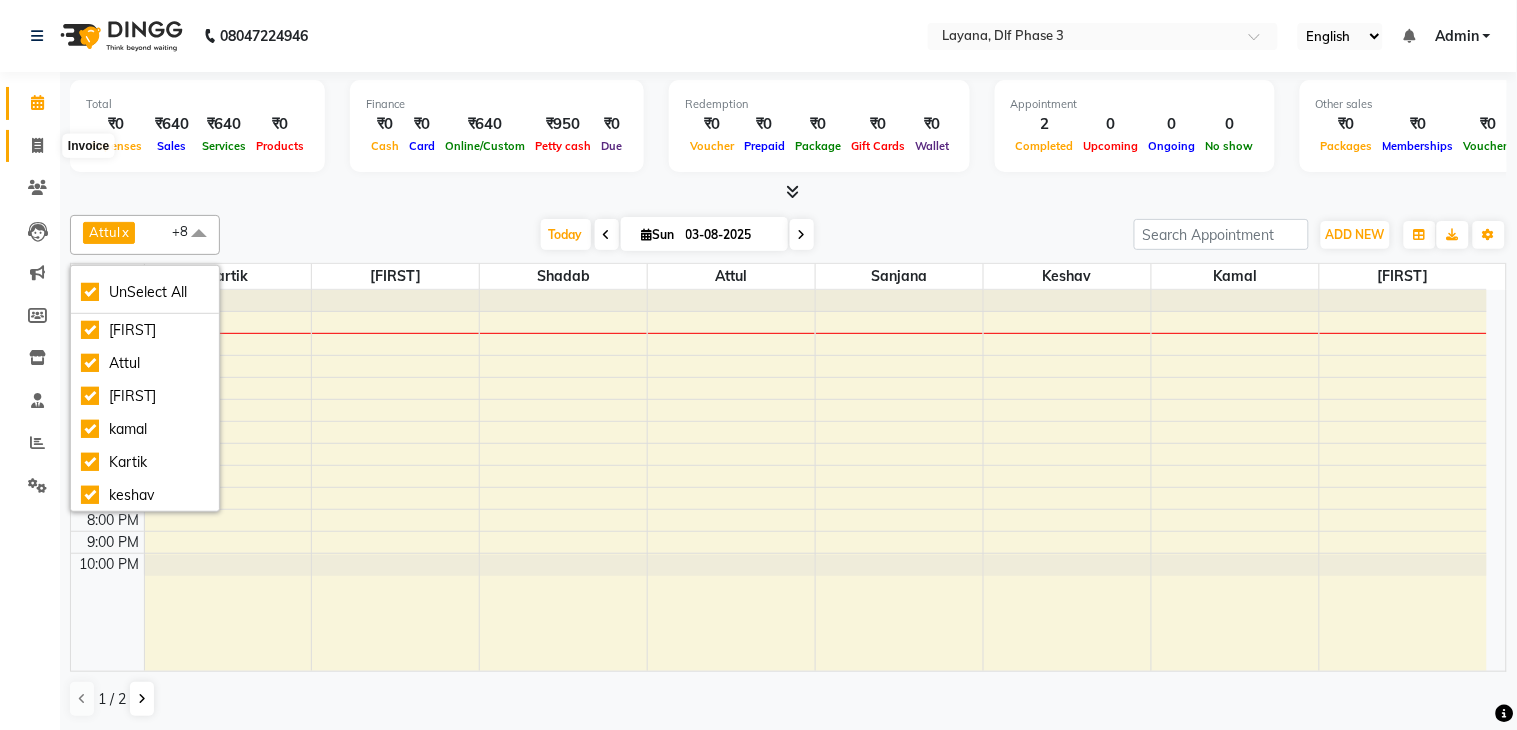 select on "service" 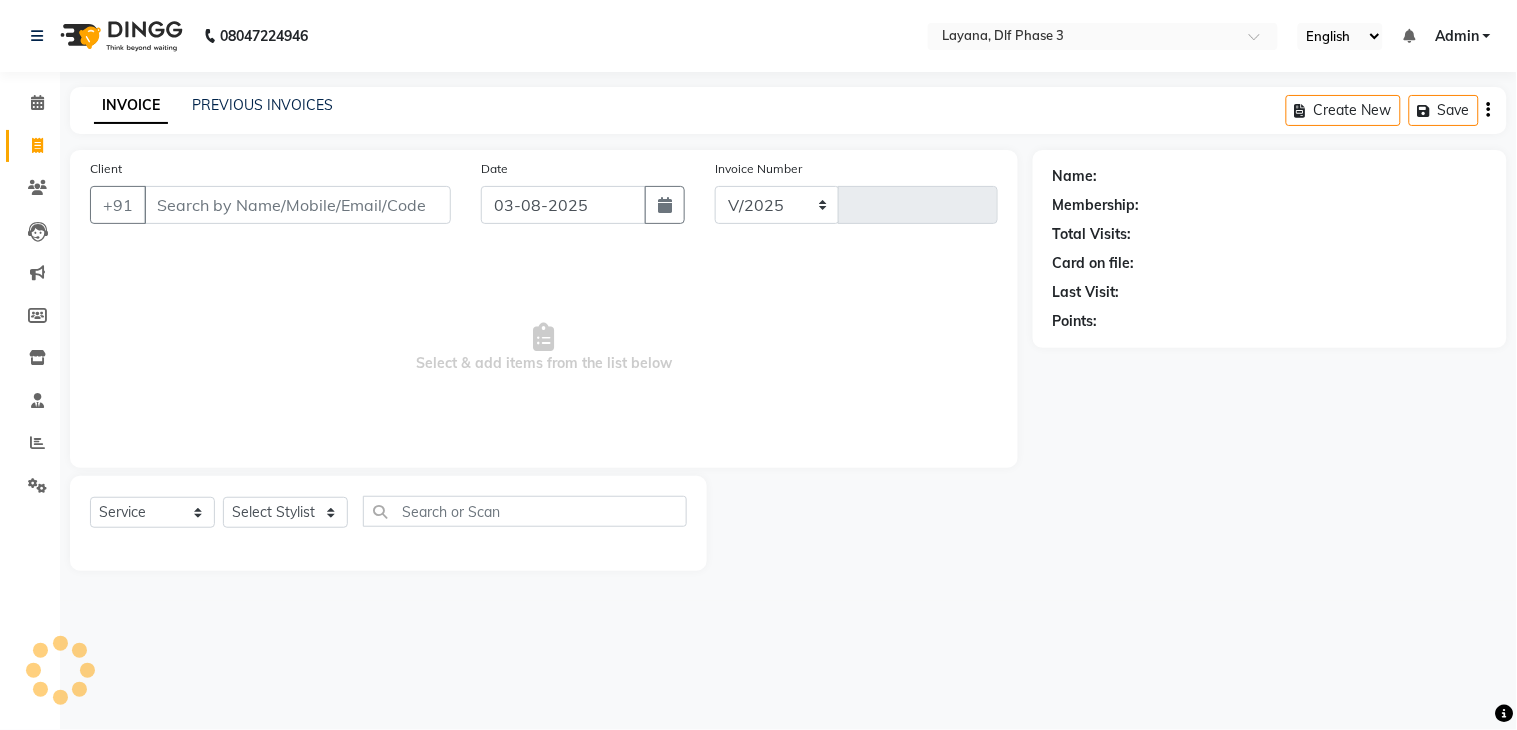 select on "6973" 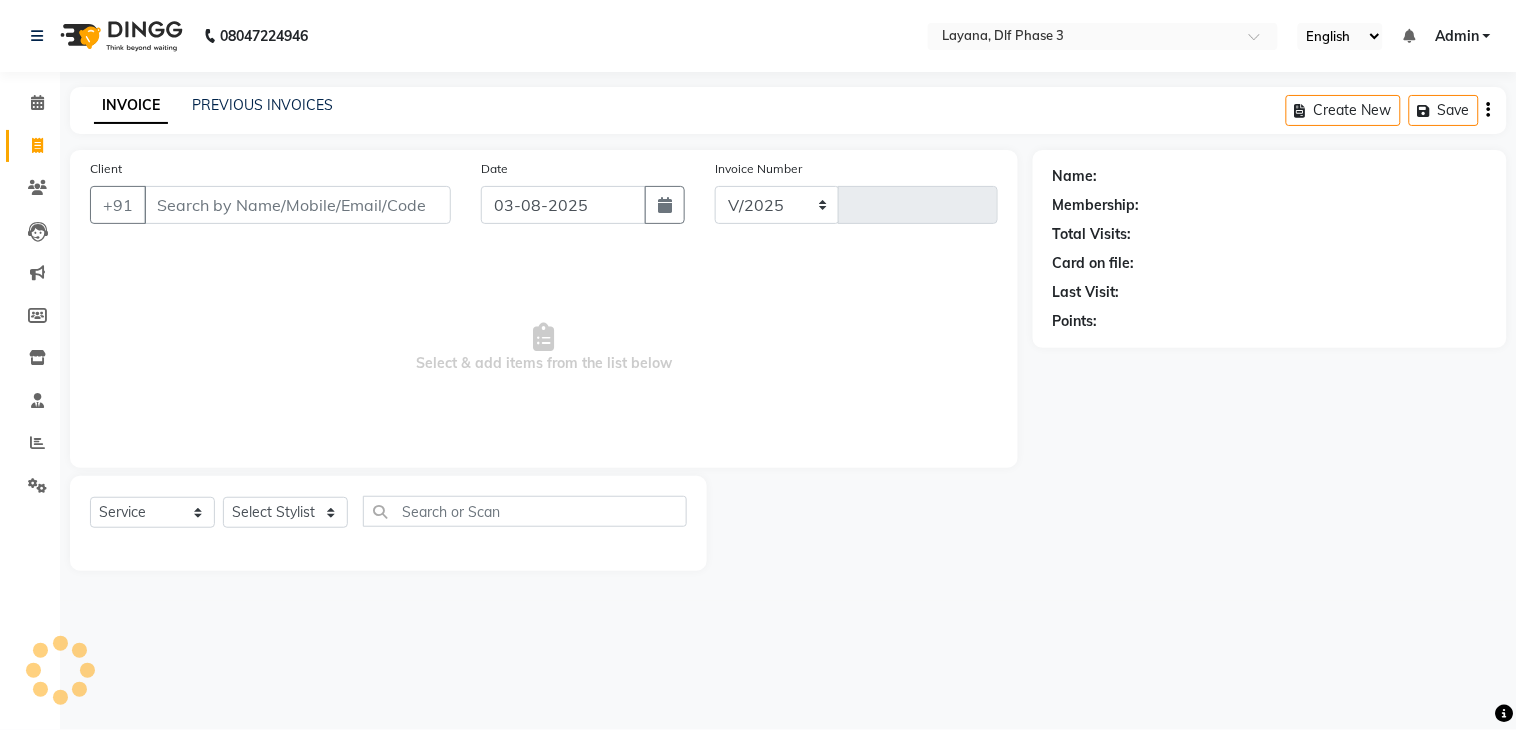 type on "2278" 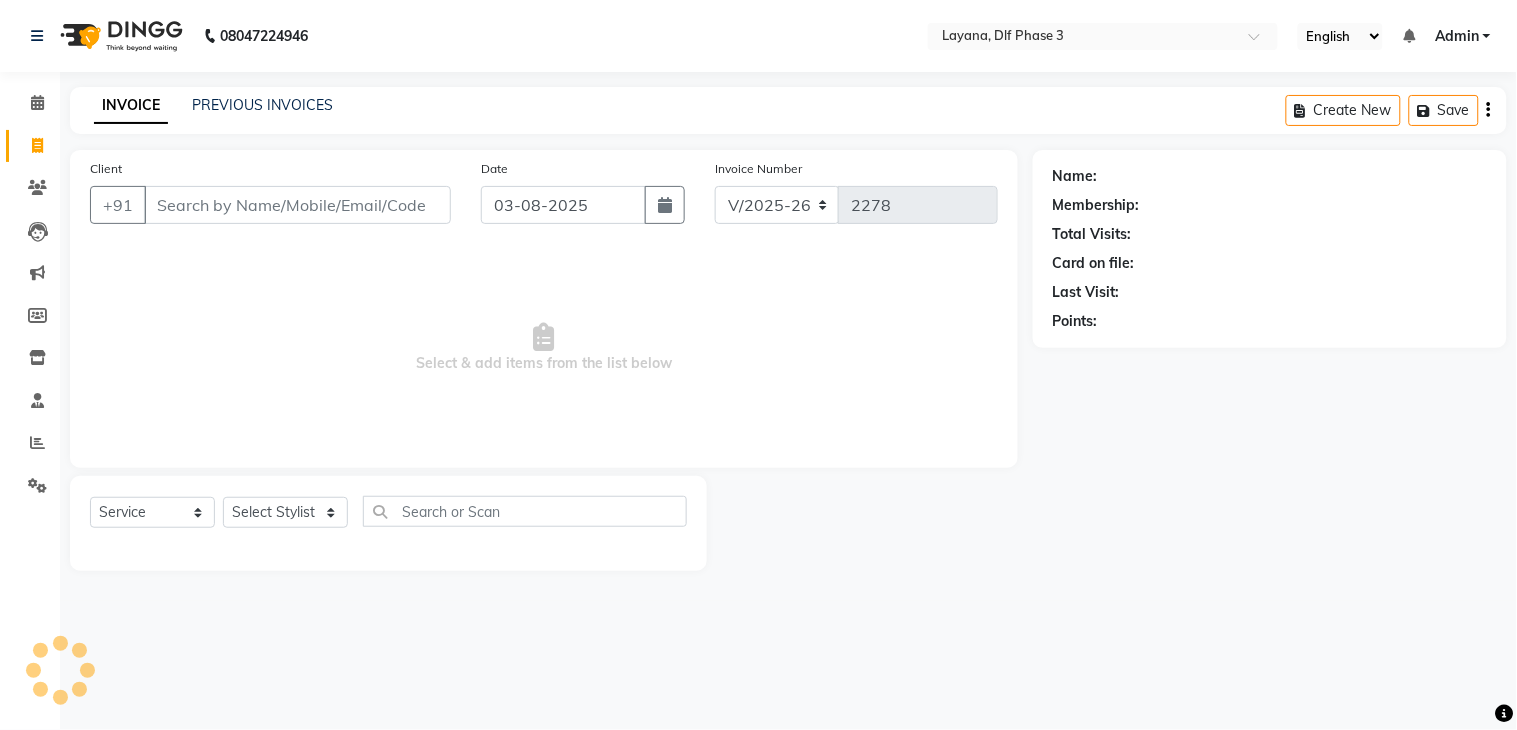 click on "Client" at bounding box center [297, 205] 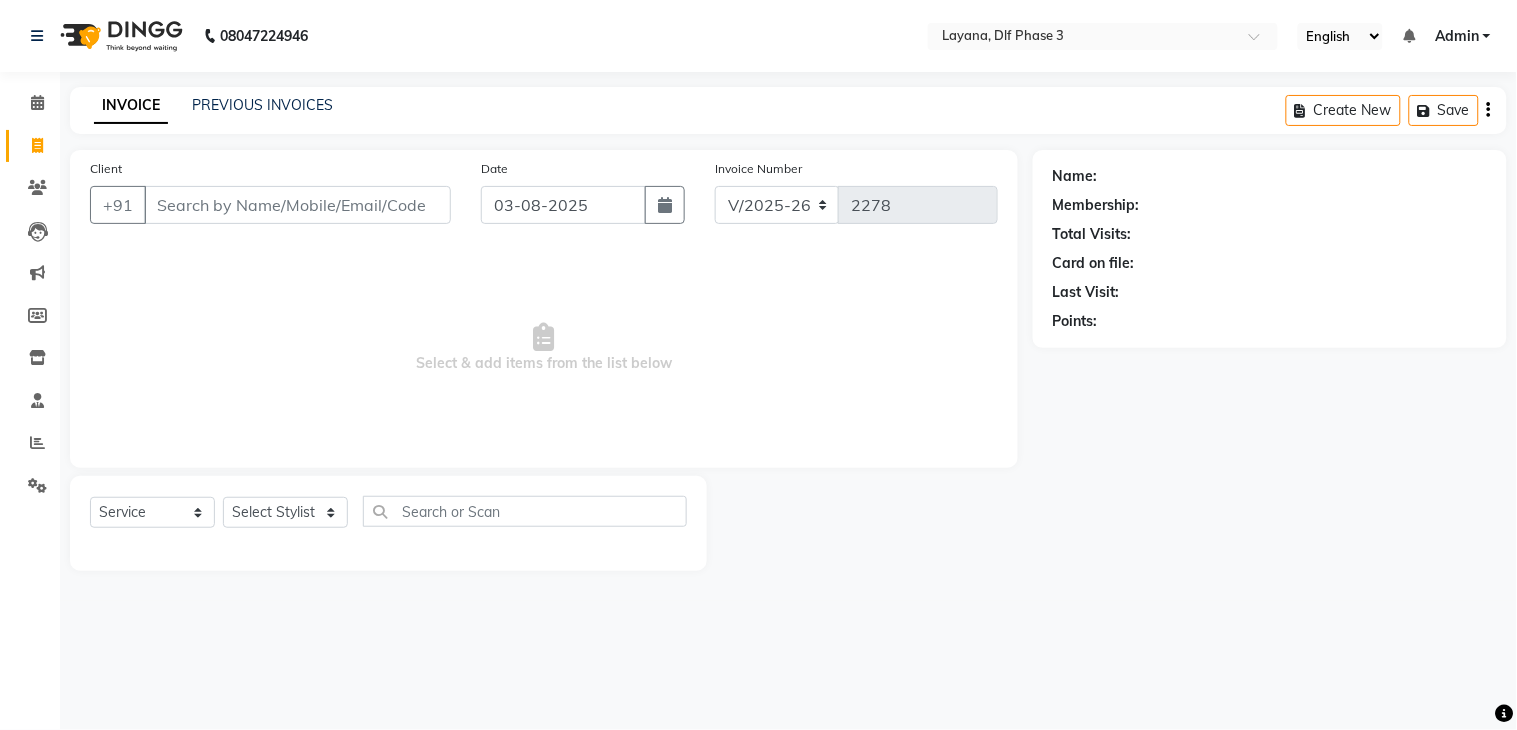 click on "Client +91" 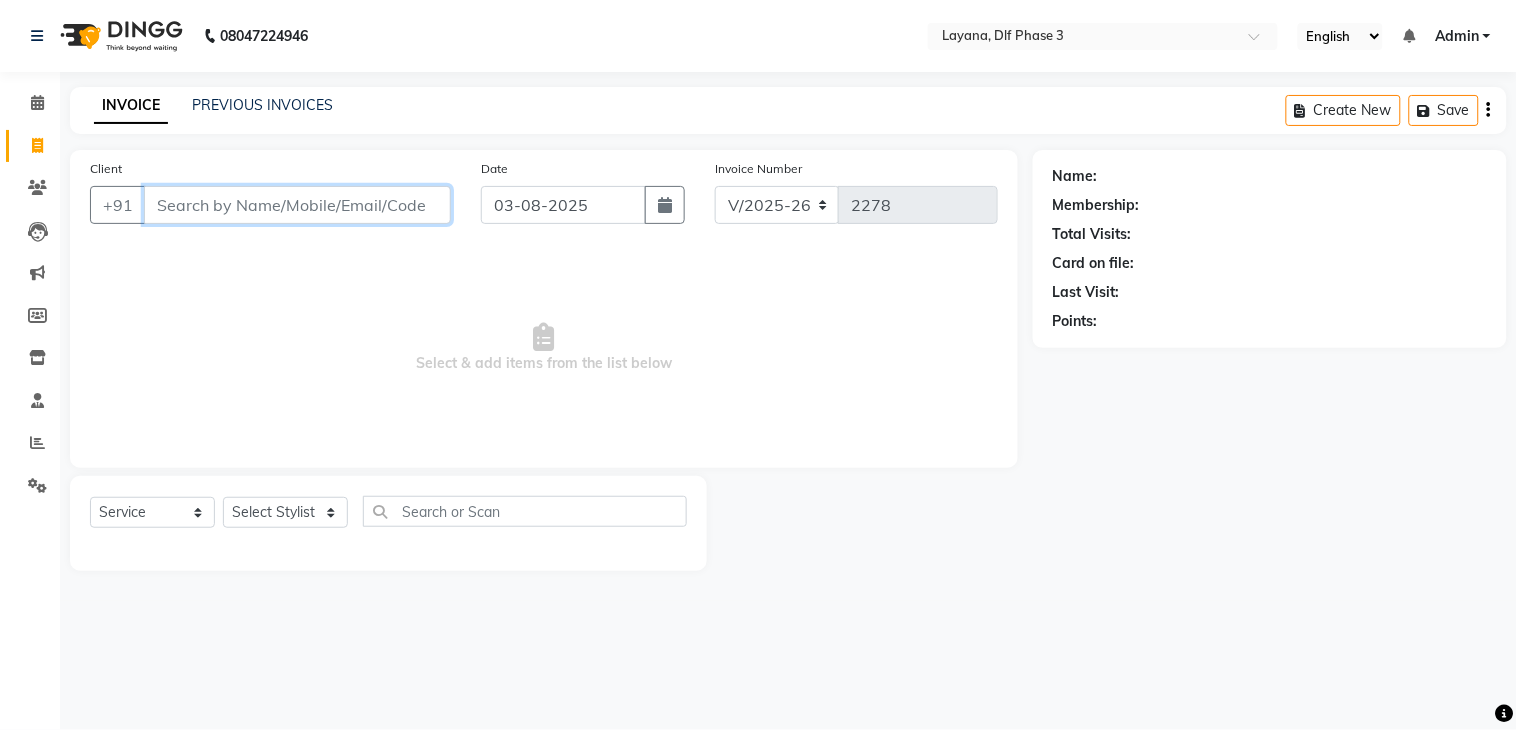 click on "Client" at bounding box center [297, 205] 